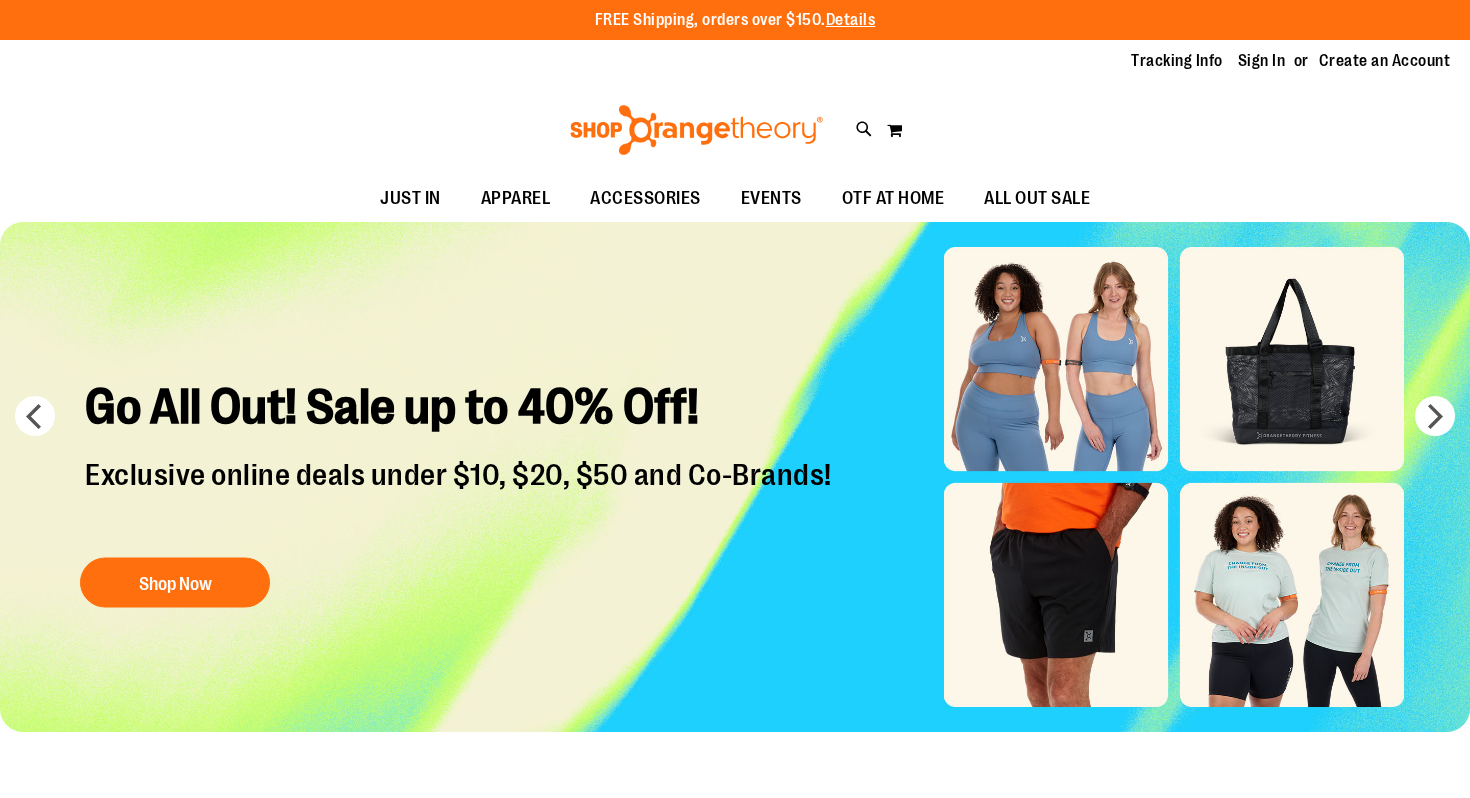 scroll, scrollTop: 0, scrollLeft: 0, axis: both 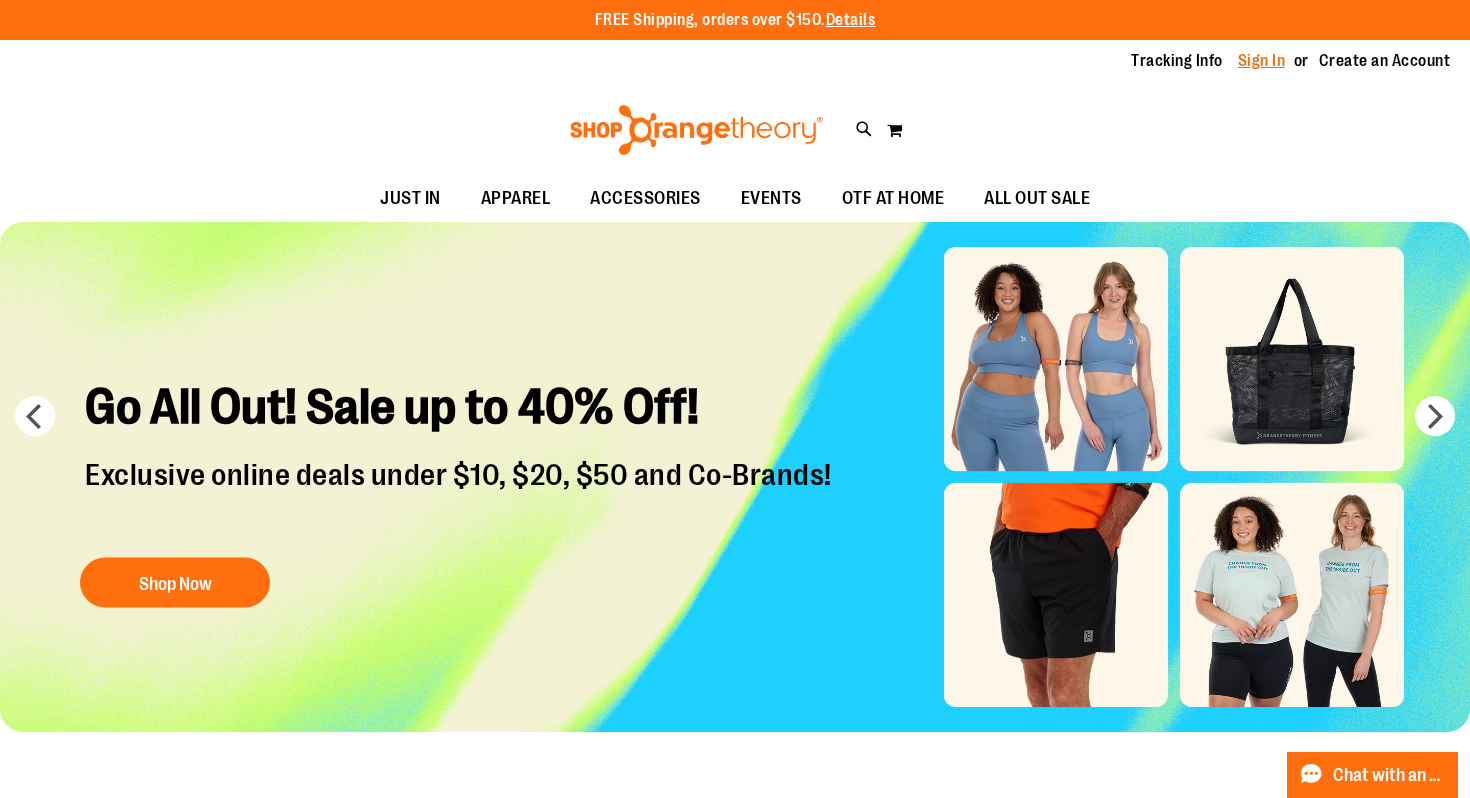 type on "**********" 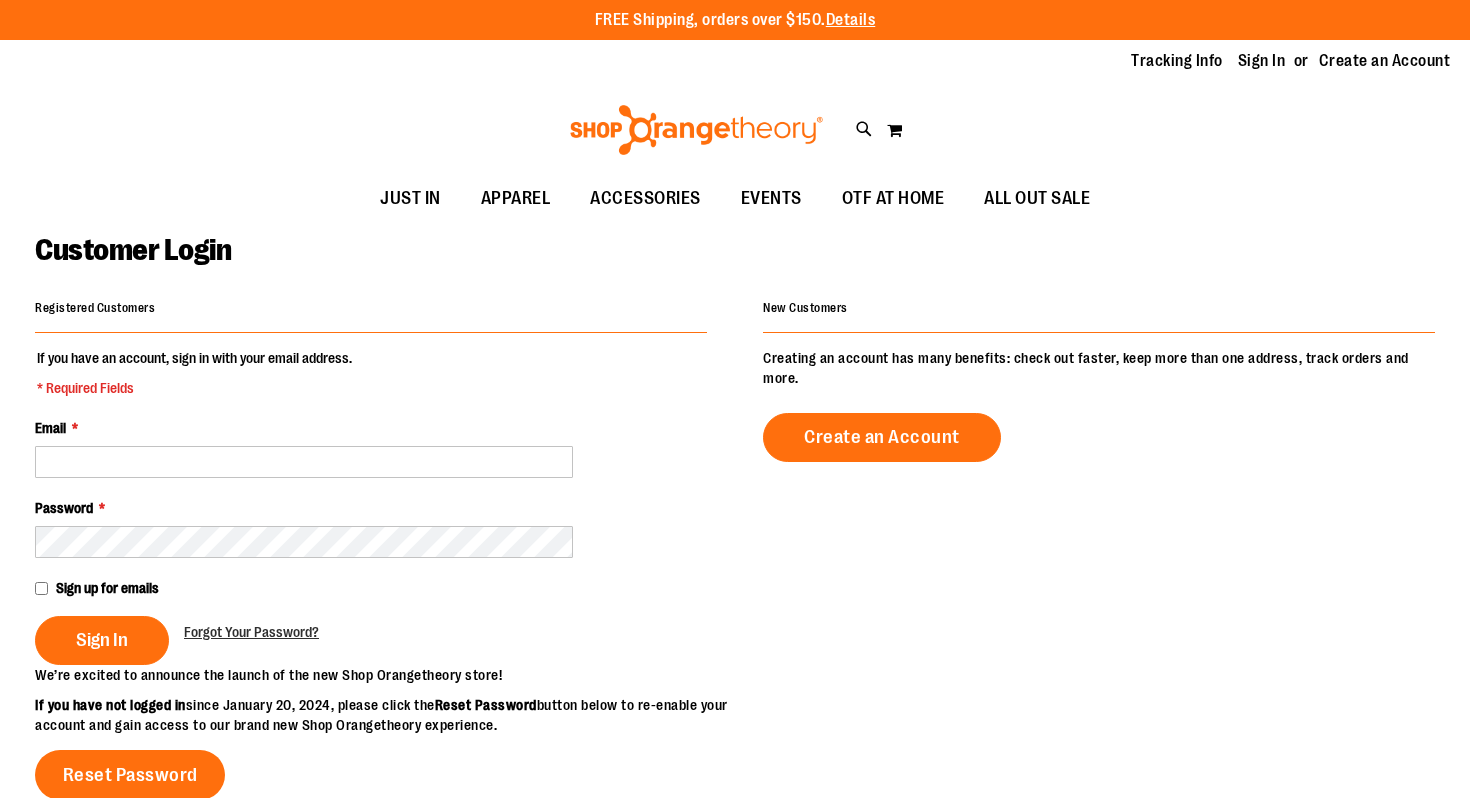 scroll, scrollTop: 0, scrollLeft: 0, axis: both 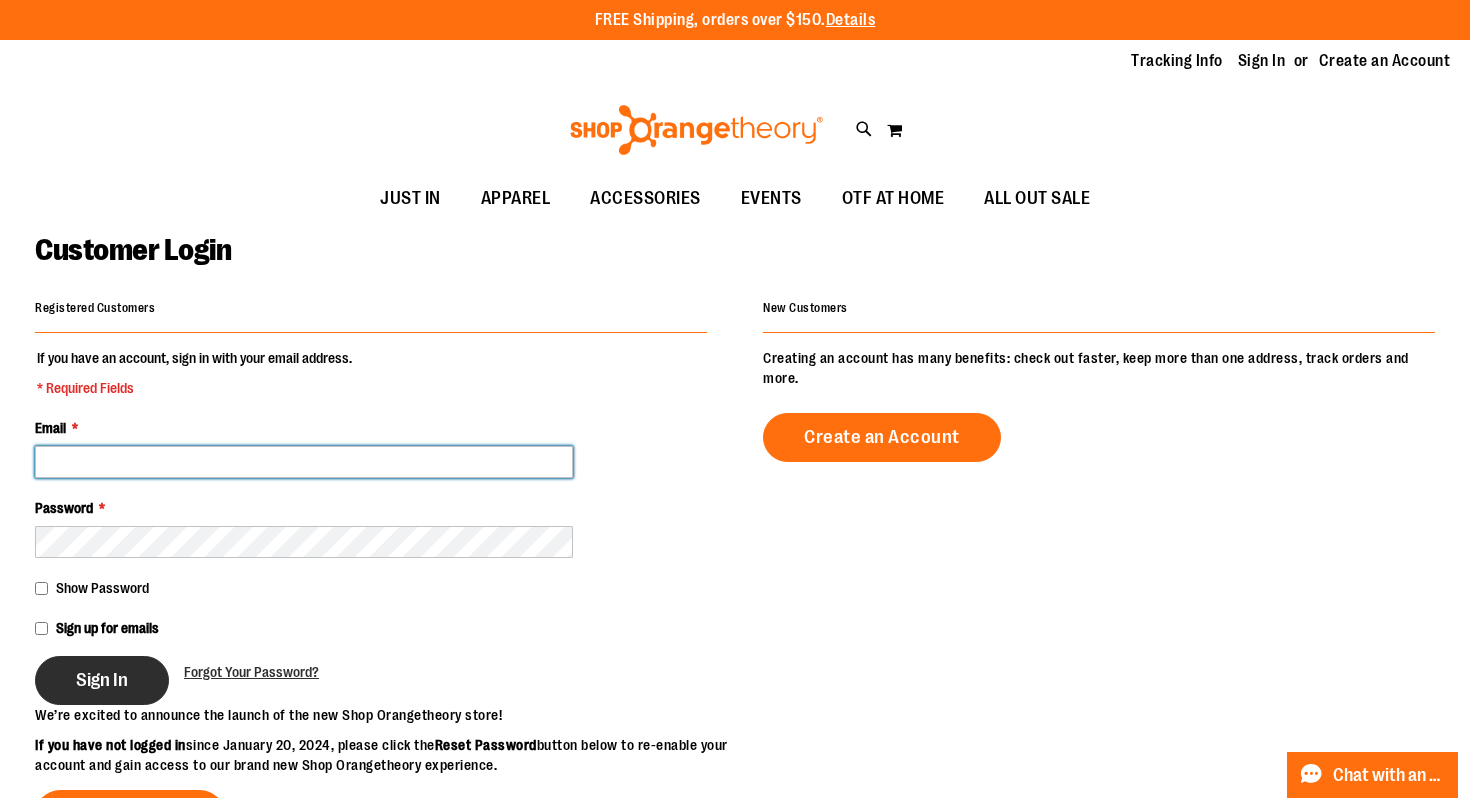 type on "**********" 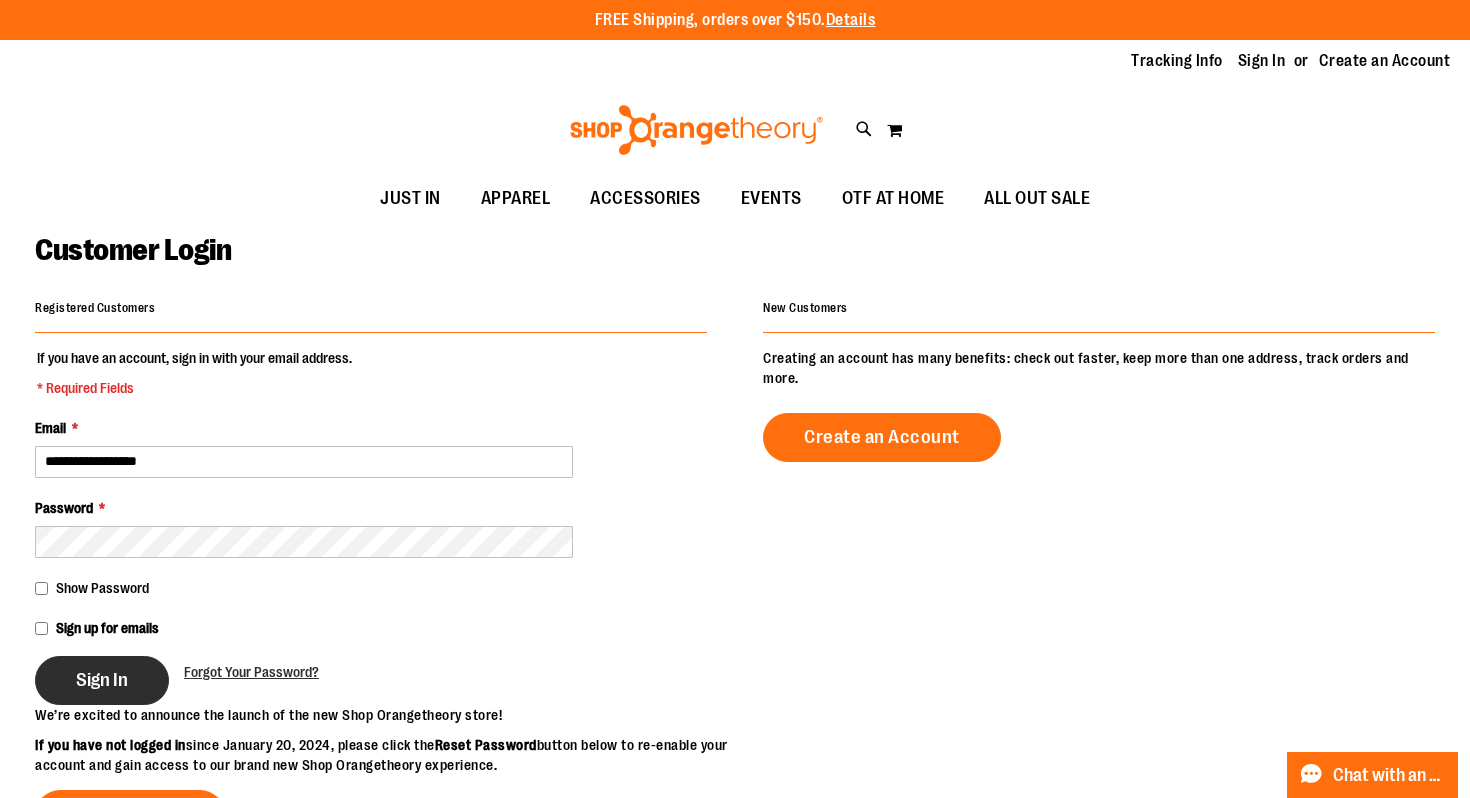 type on "**********" 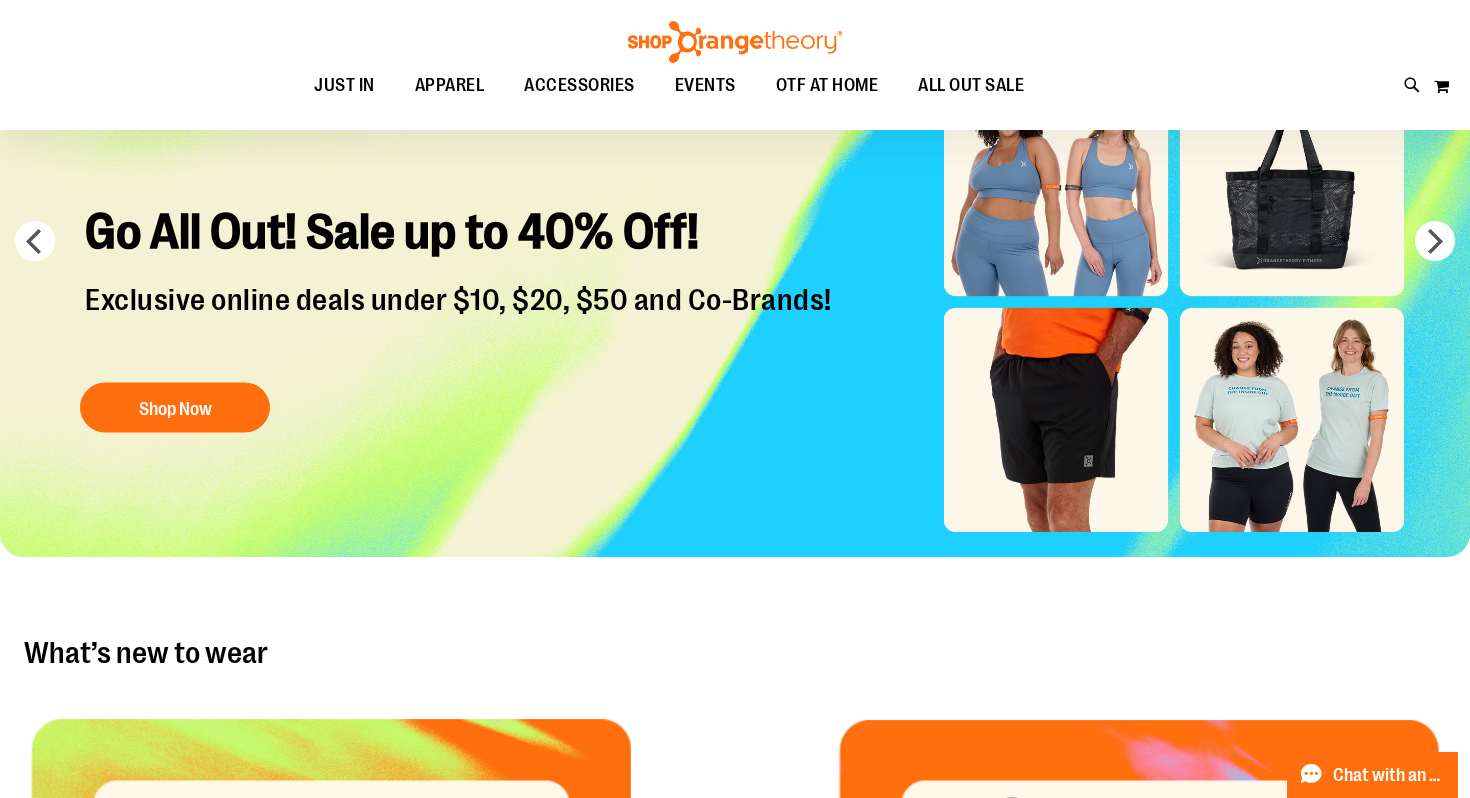 scroll, scrollTop: 184, scrollLeft: 0, axis: vertical 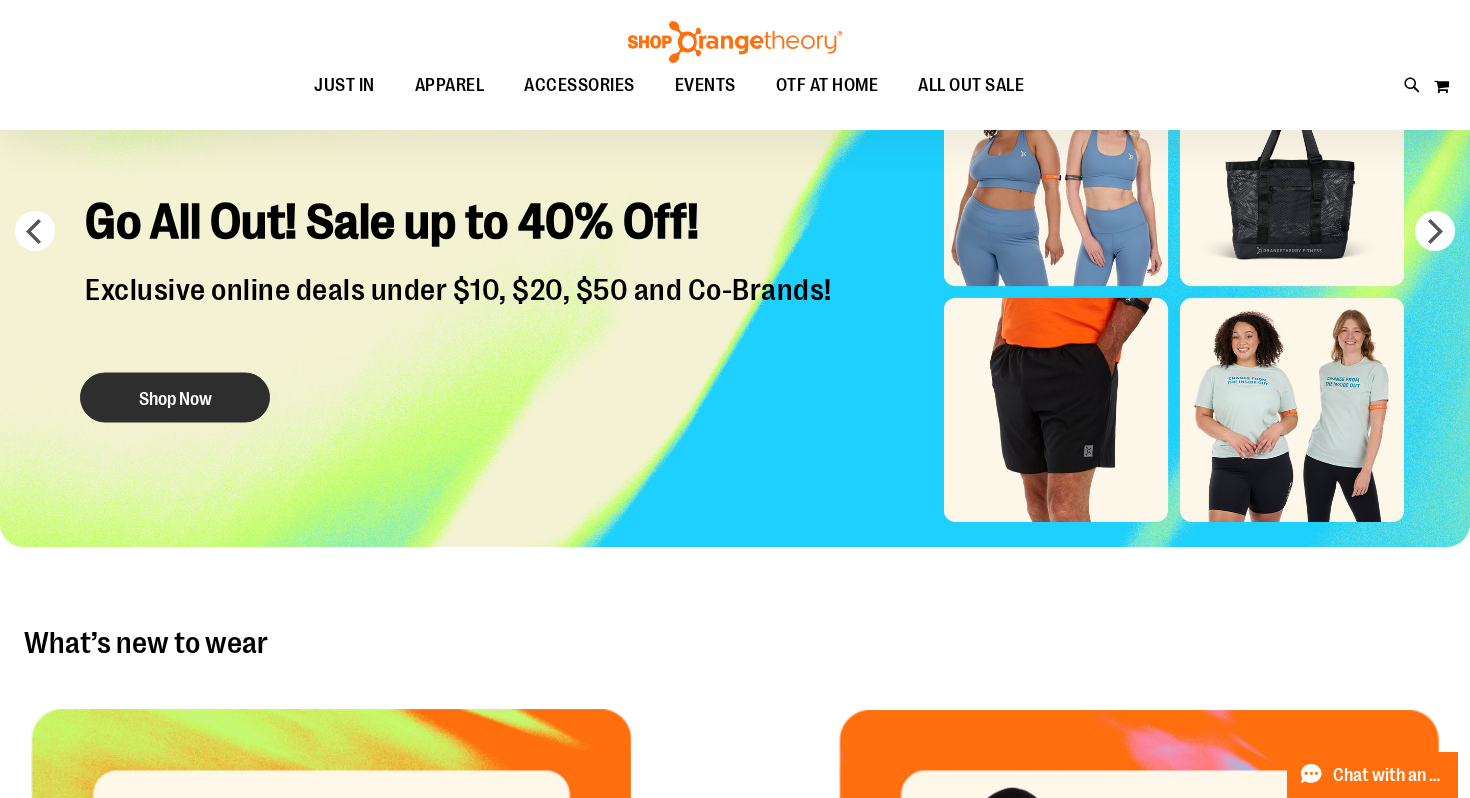 type on "**********" 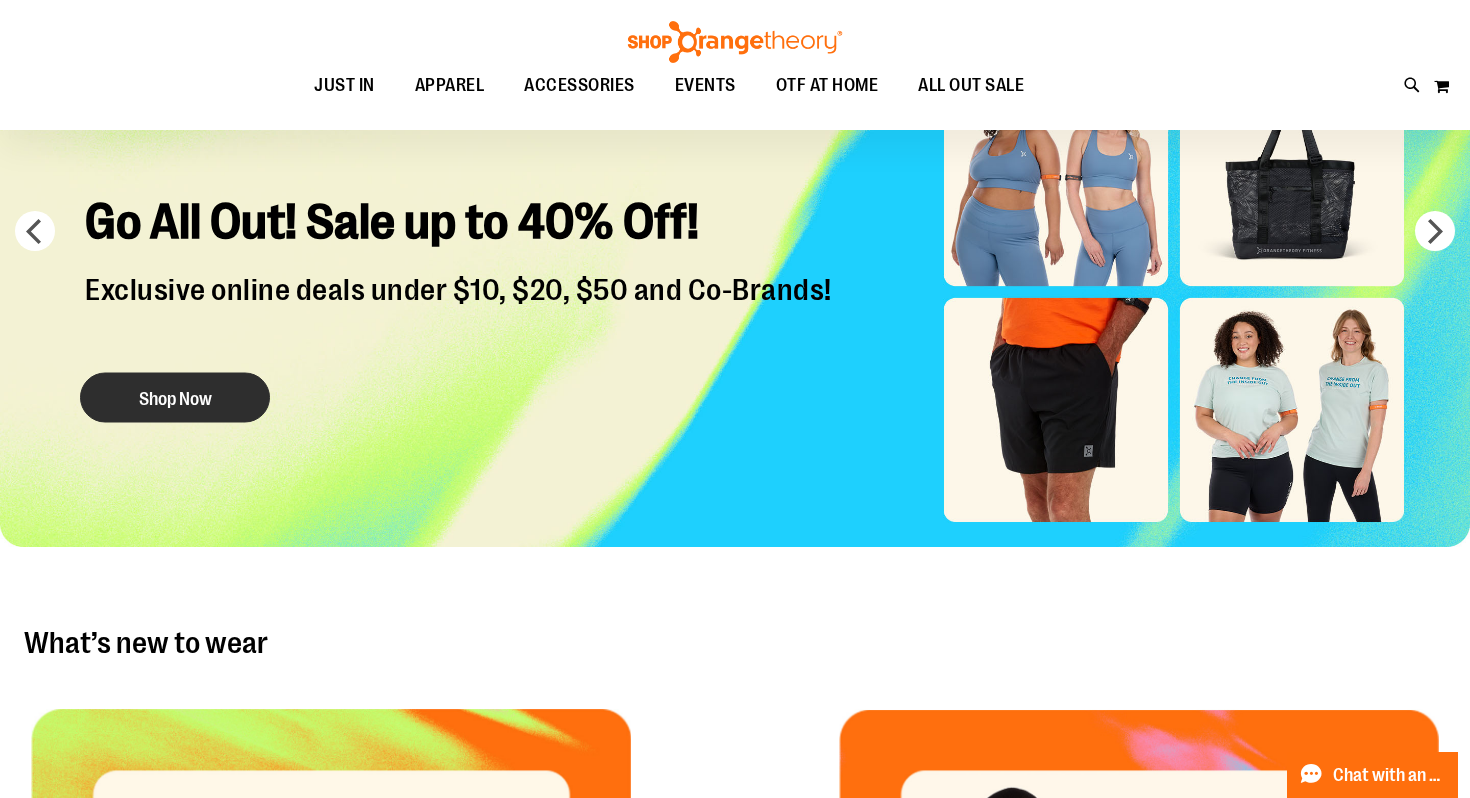 click on "Shop Now" at bounding box center [175, 398] 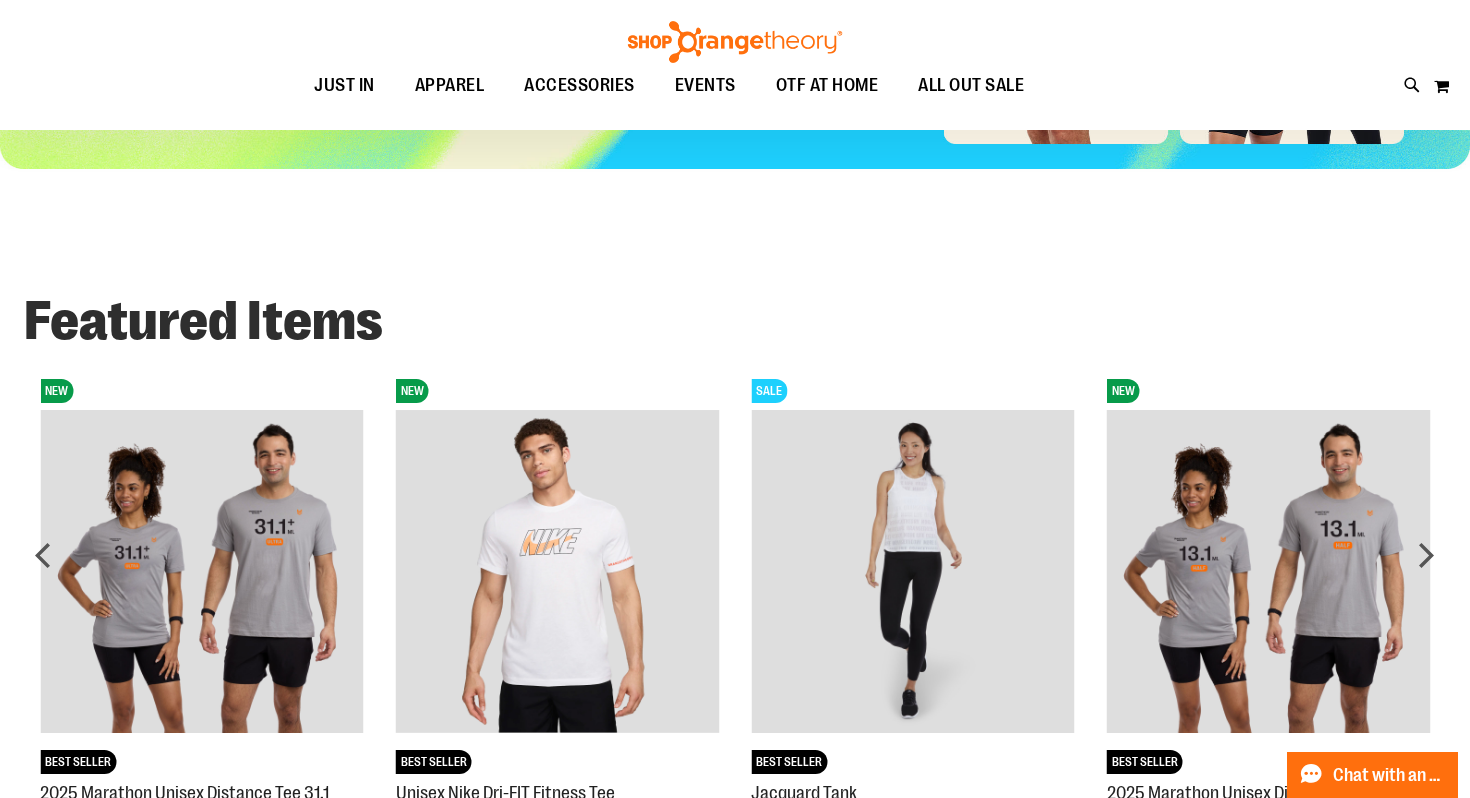 scroll, scrollTop: 0, scrollLeft: 0, axis: both 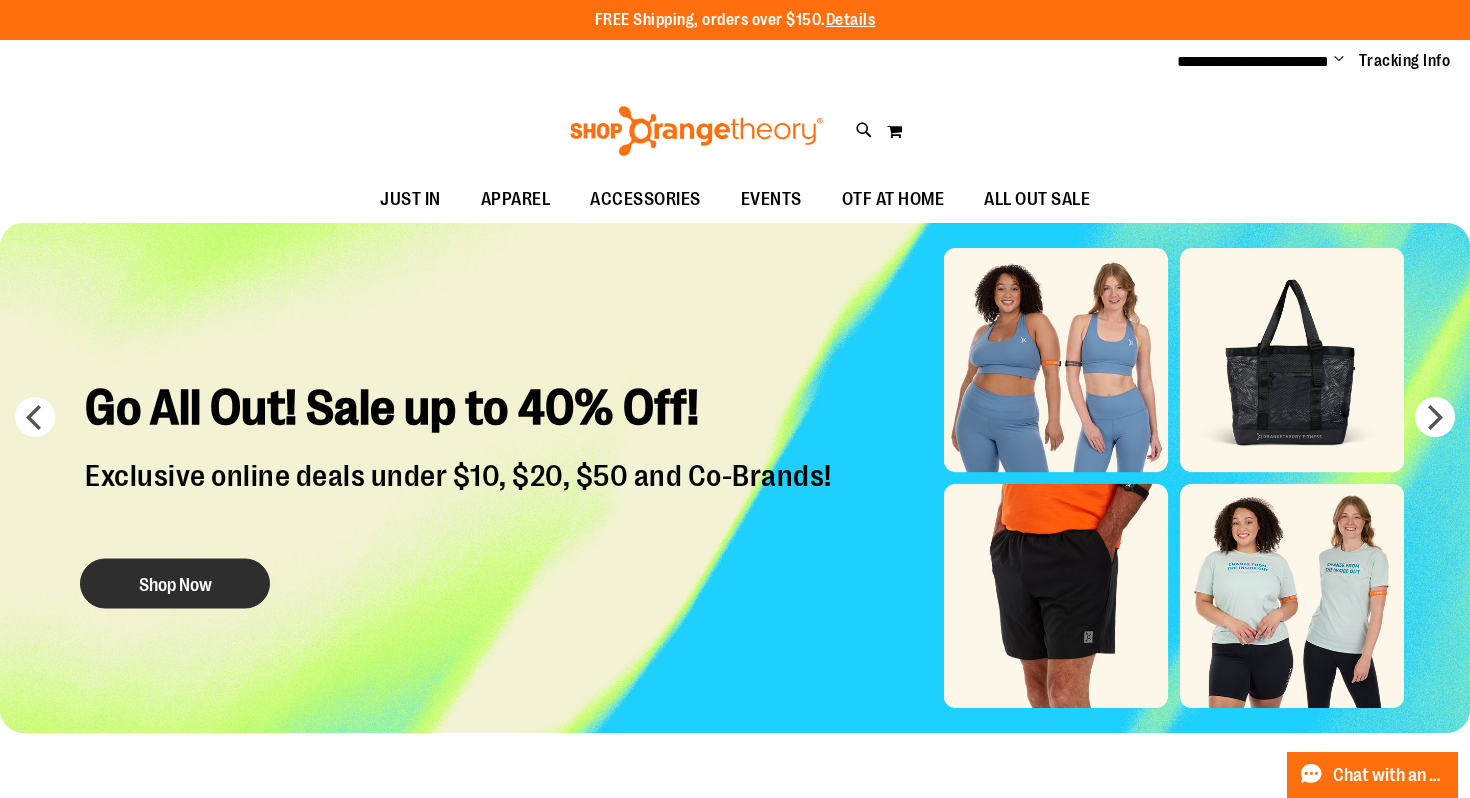 type on "**********" 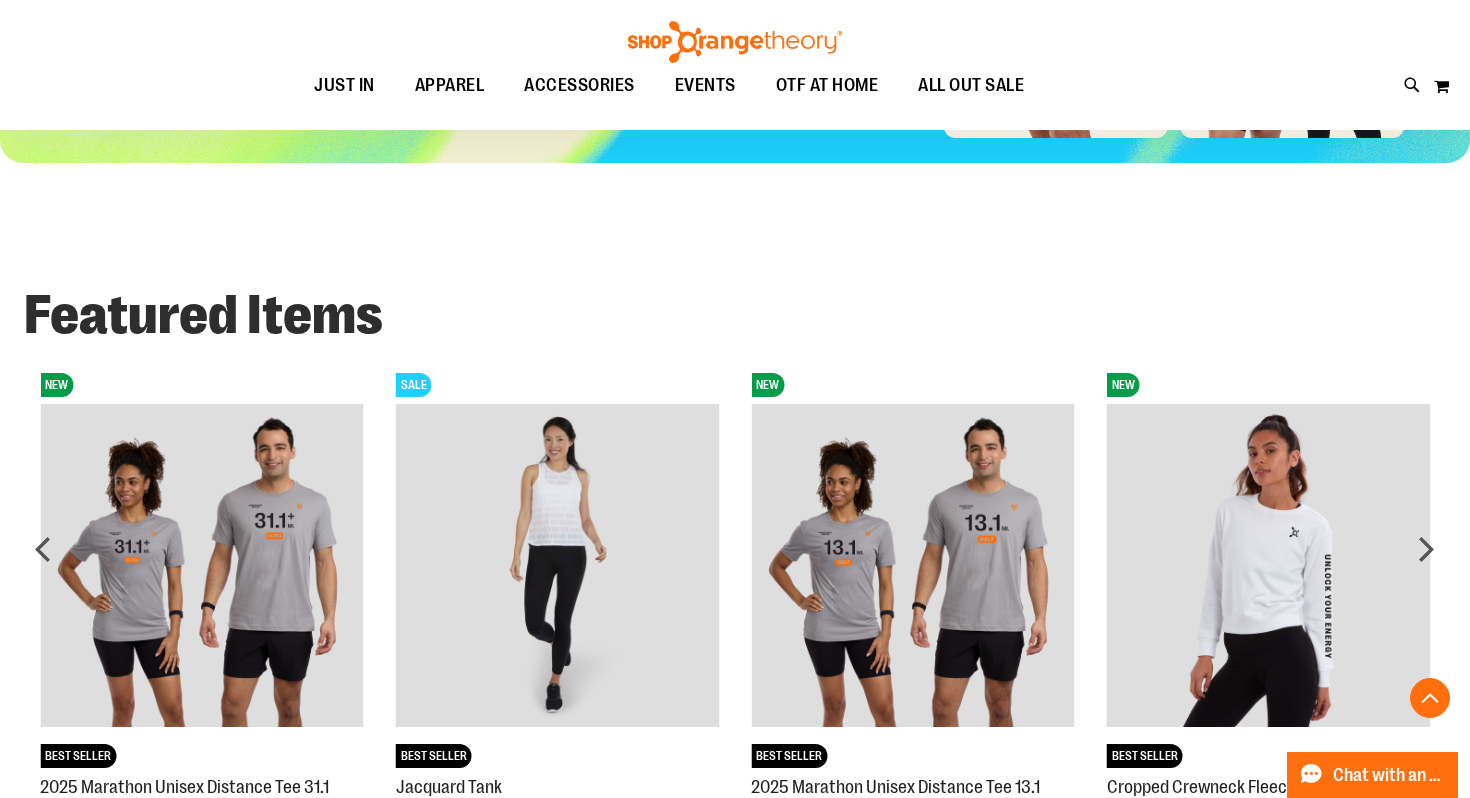scroll, scrollTop: 108, scrollLeft: 0, axis: vertical 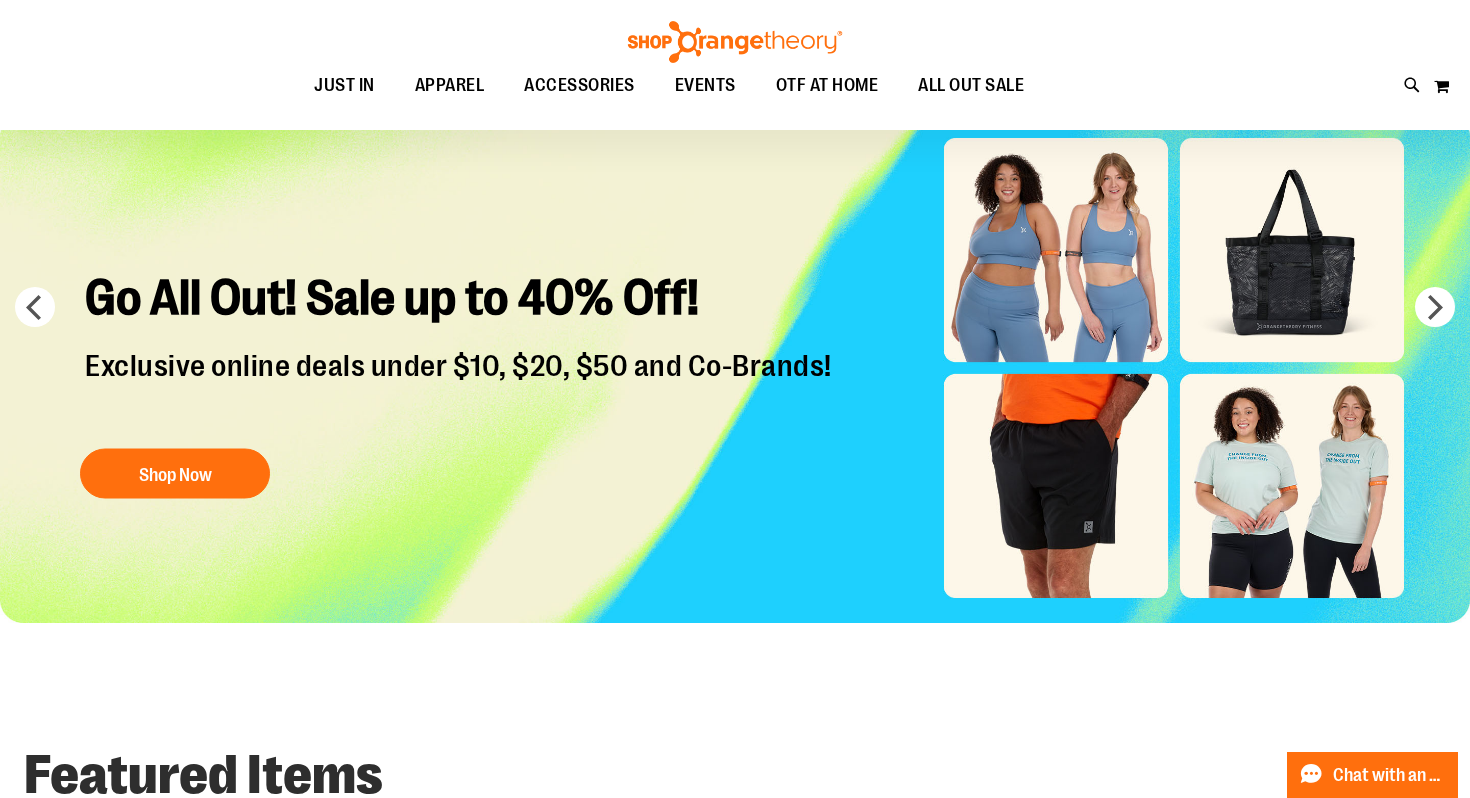 type on "**********" 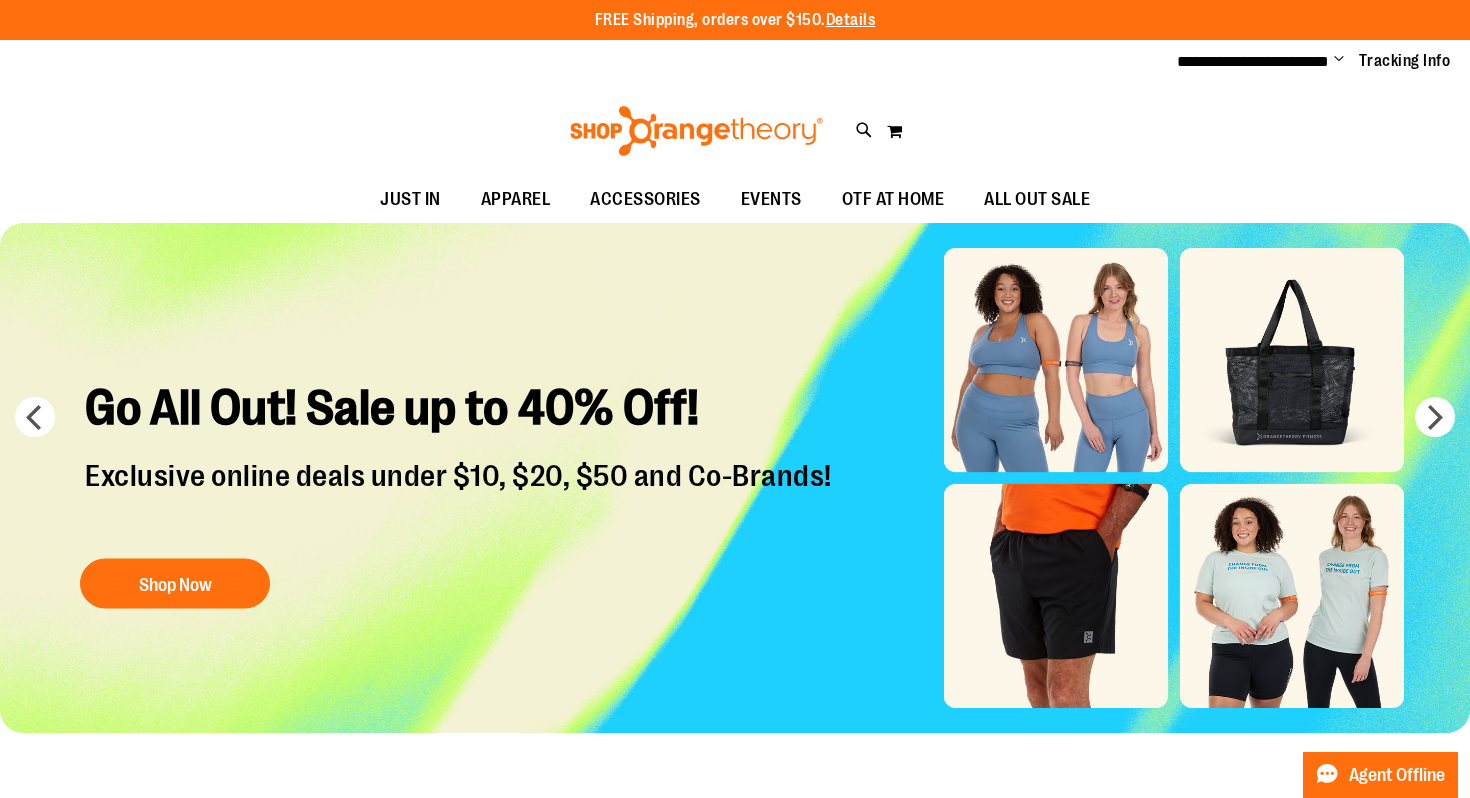 scroll, scrollTop: 0, scrollLeft: 0, axis: both 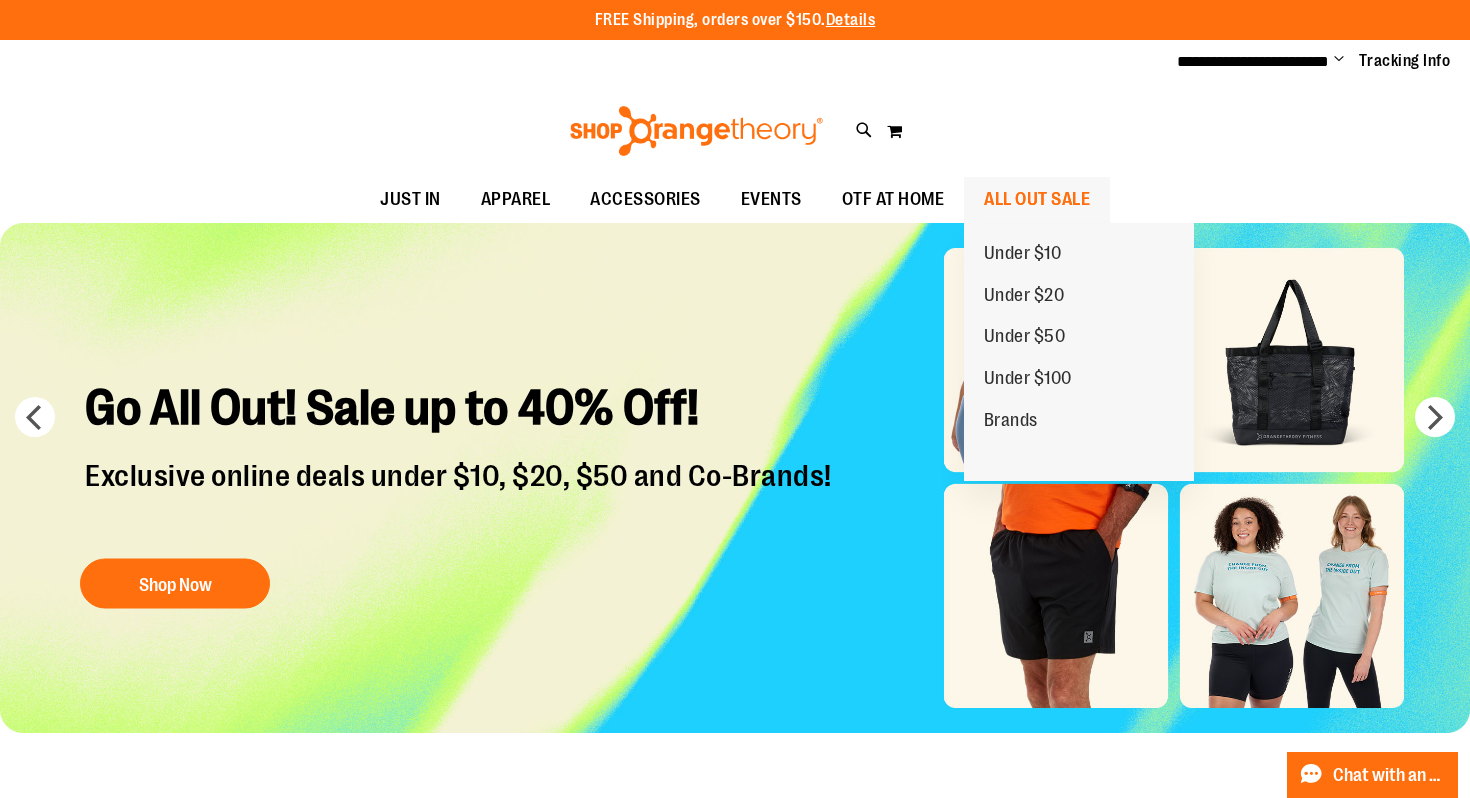 type on "**********" 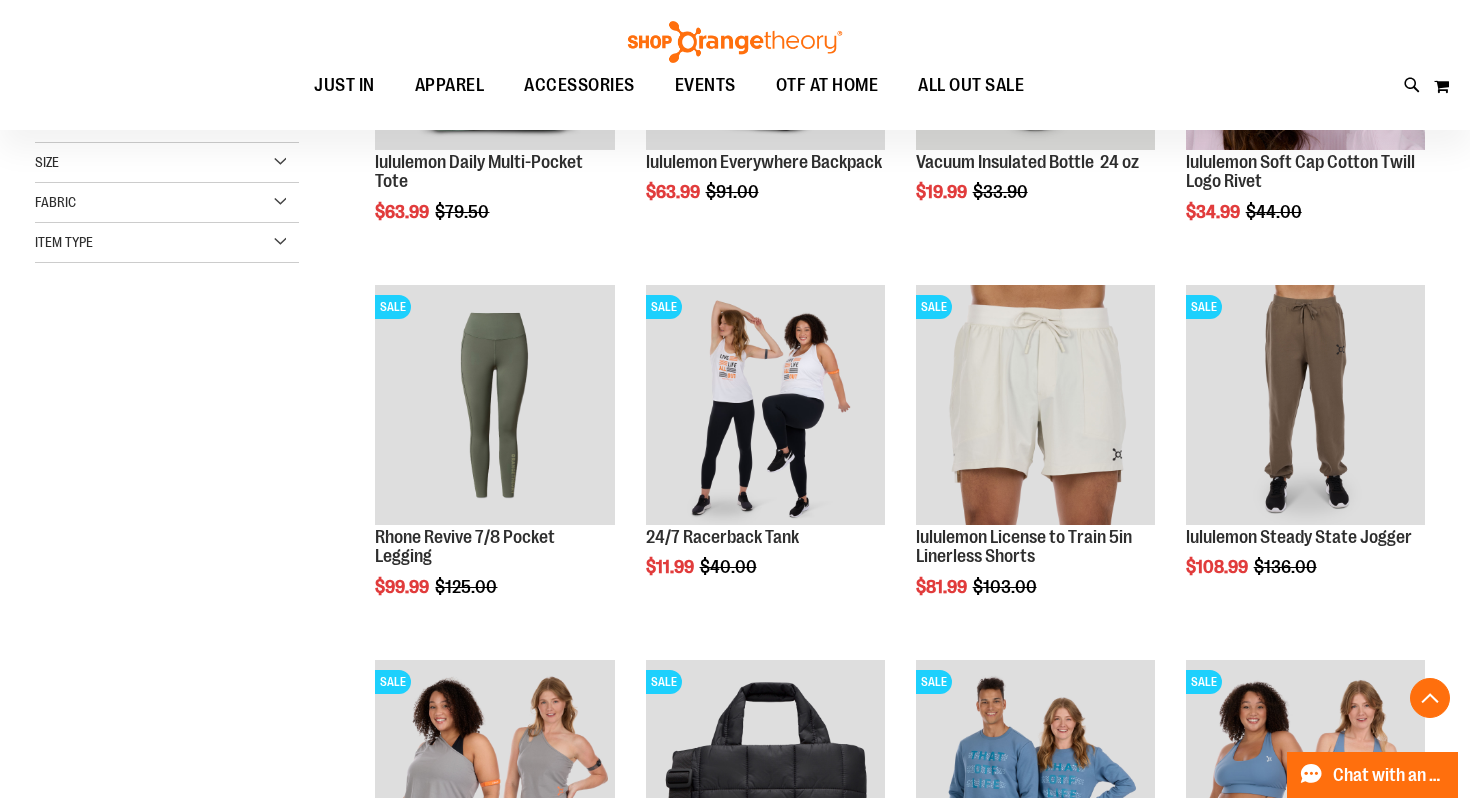 scroll, scrollTop: 644, scrollLeft: 0, axis: vertical 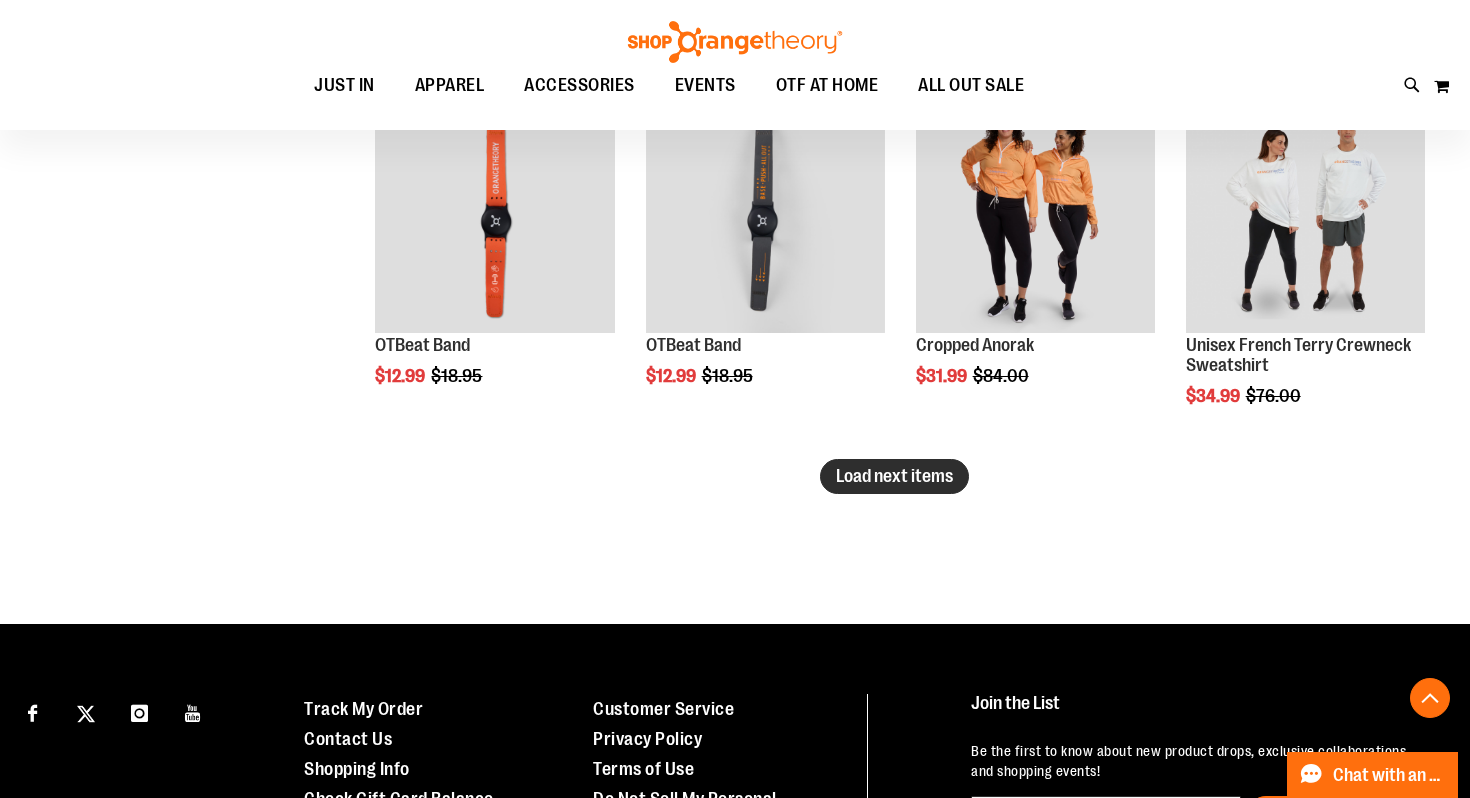 type on "**********" 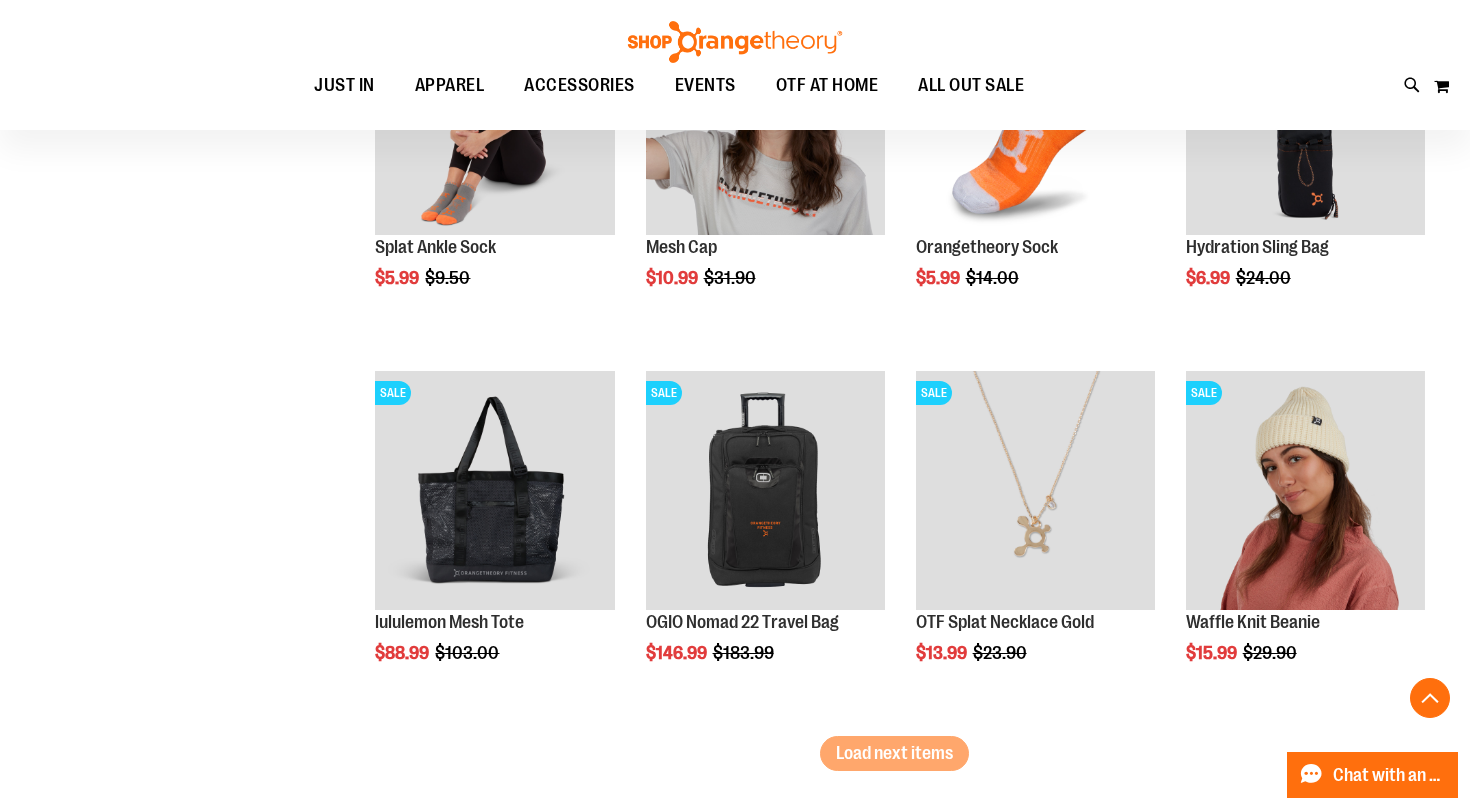 scroll, scrollTop: 4325, scrollLeft: 0, axis: vertical 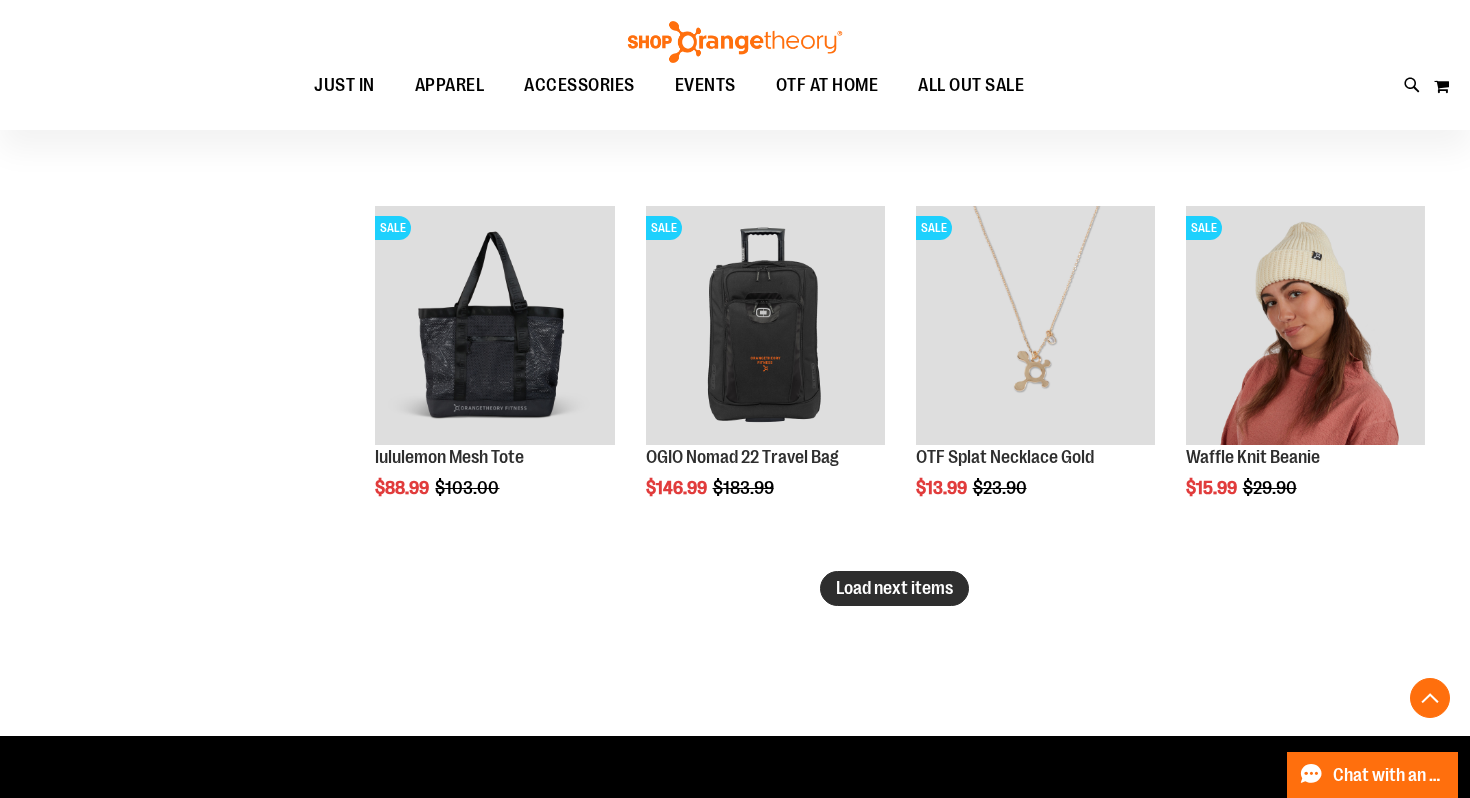 click on "Load next items" at bounding box center (894, 588) 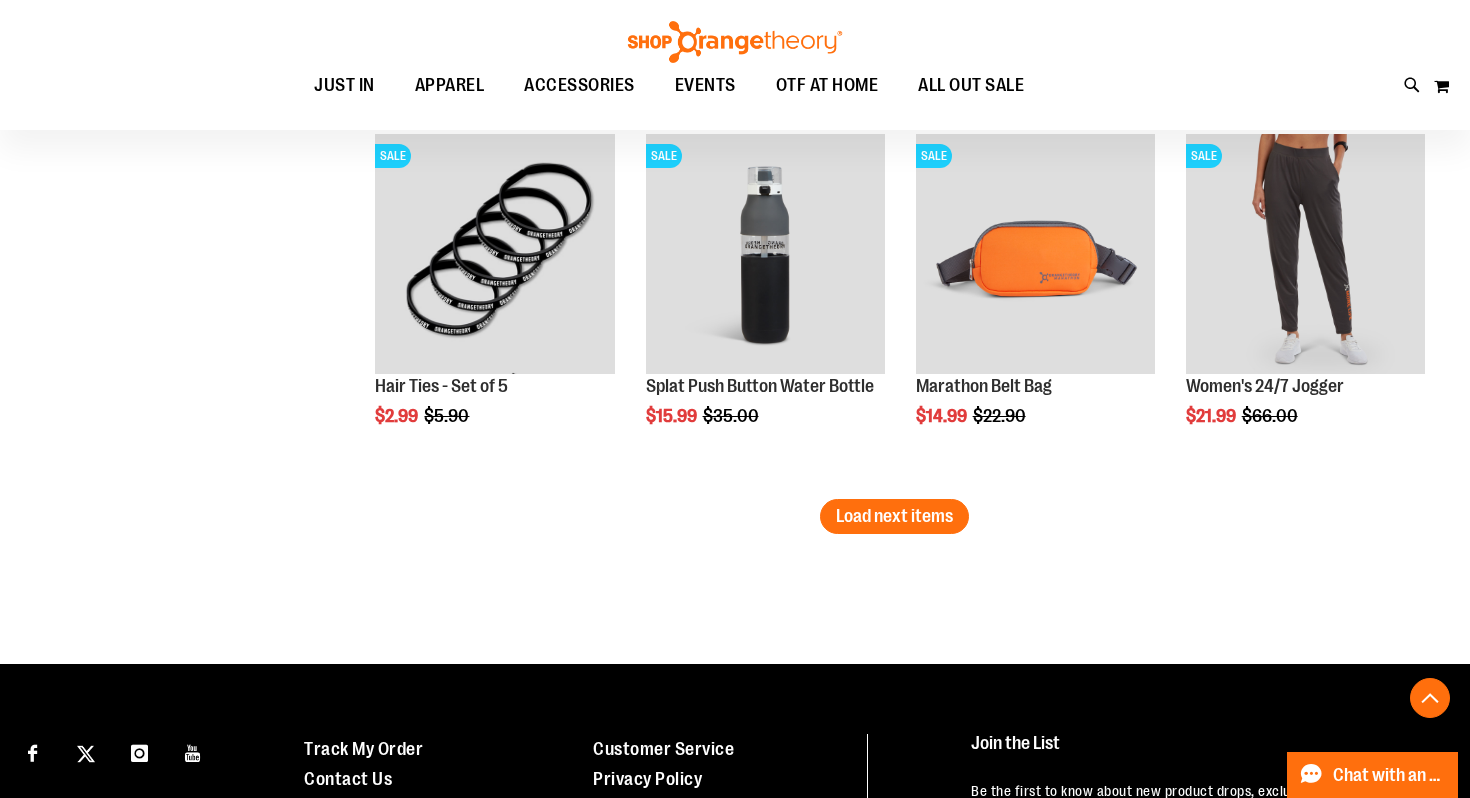 scroll, scrollTop: 5557, scrollLeft: 0, axis: vertical 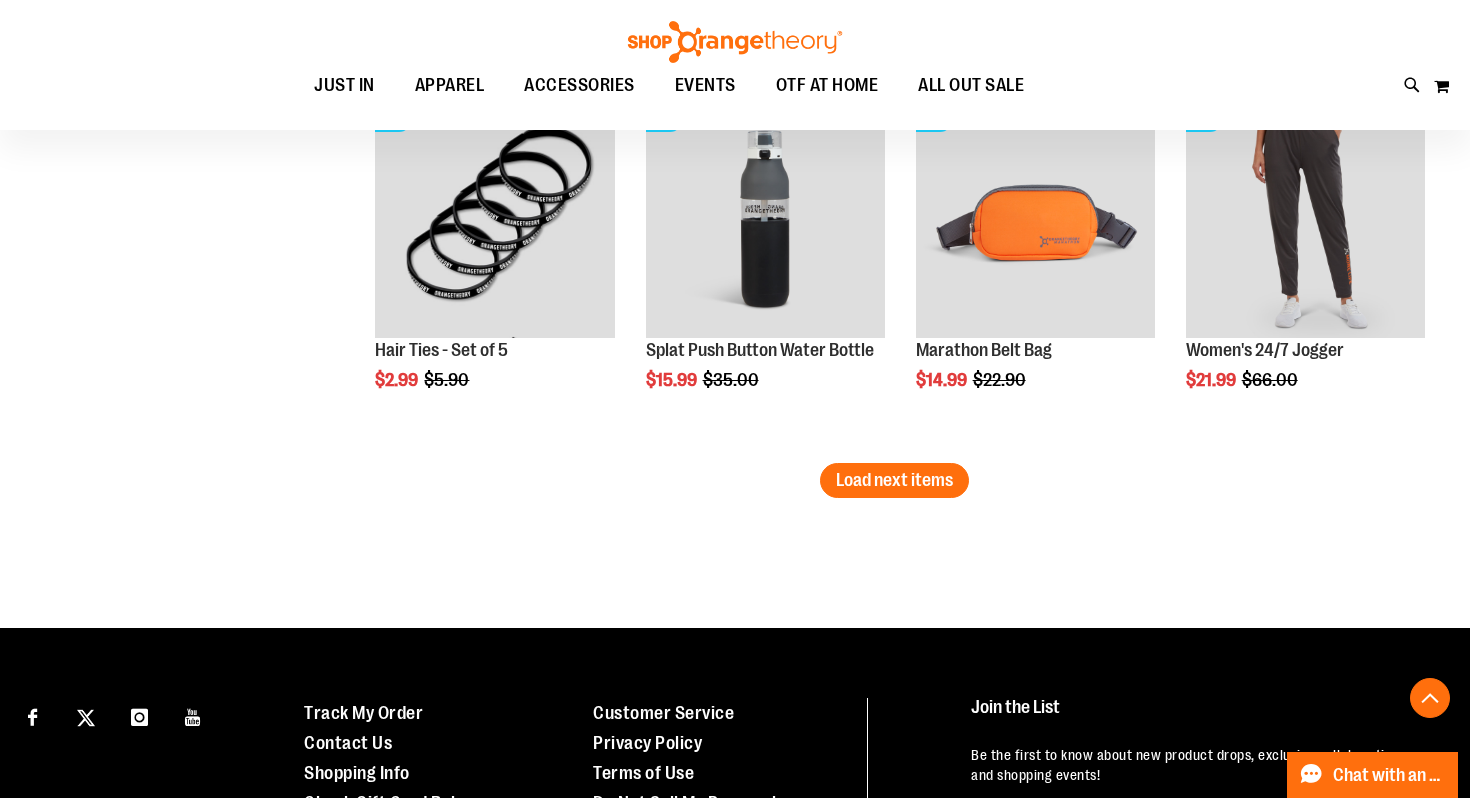 click on "**********" at bounding box center (895, -2347) 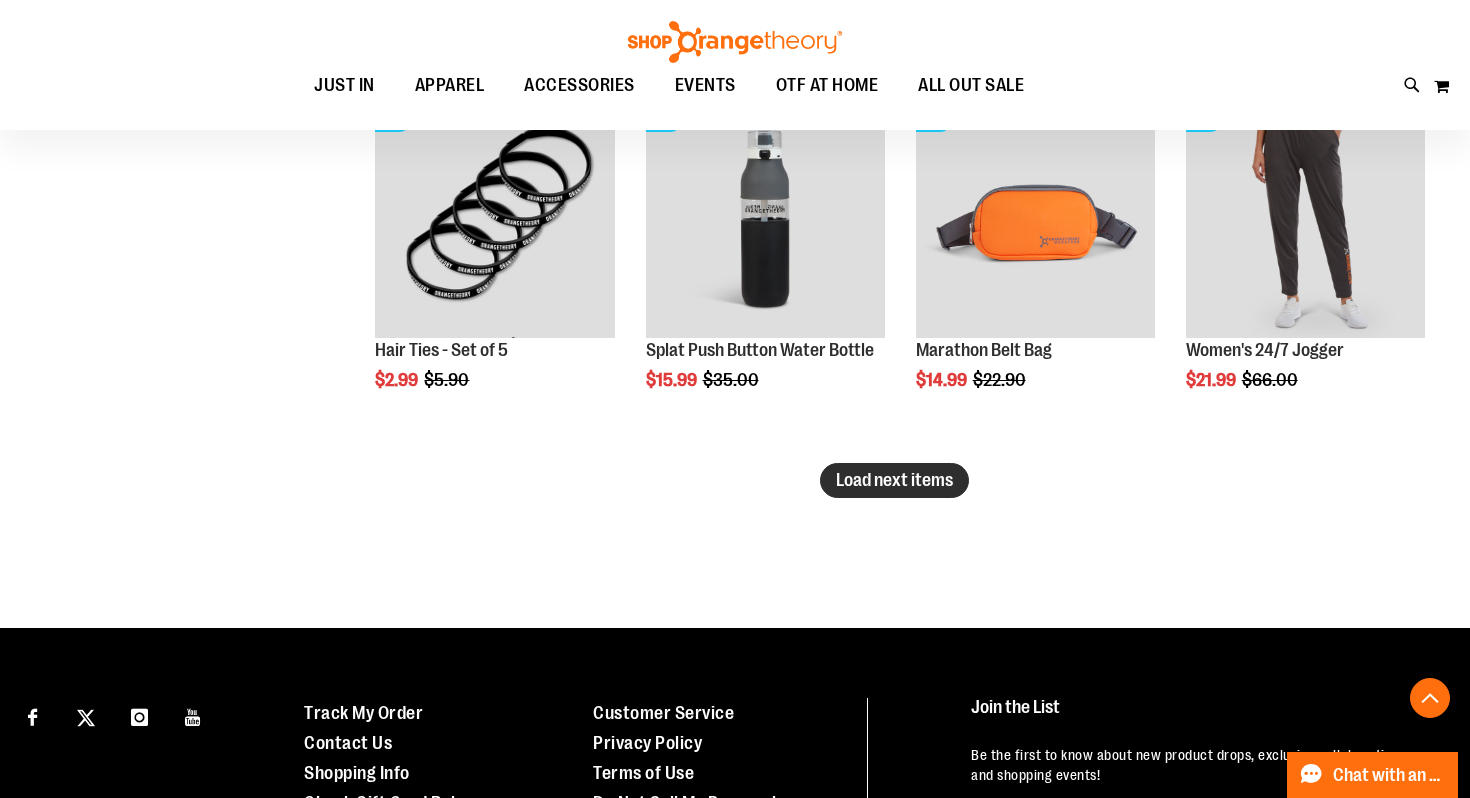click on "Load next items" at bounding box center [894, 480] 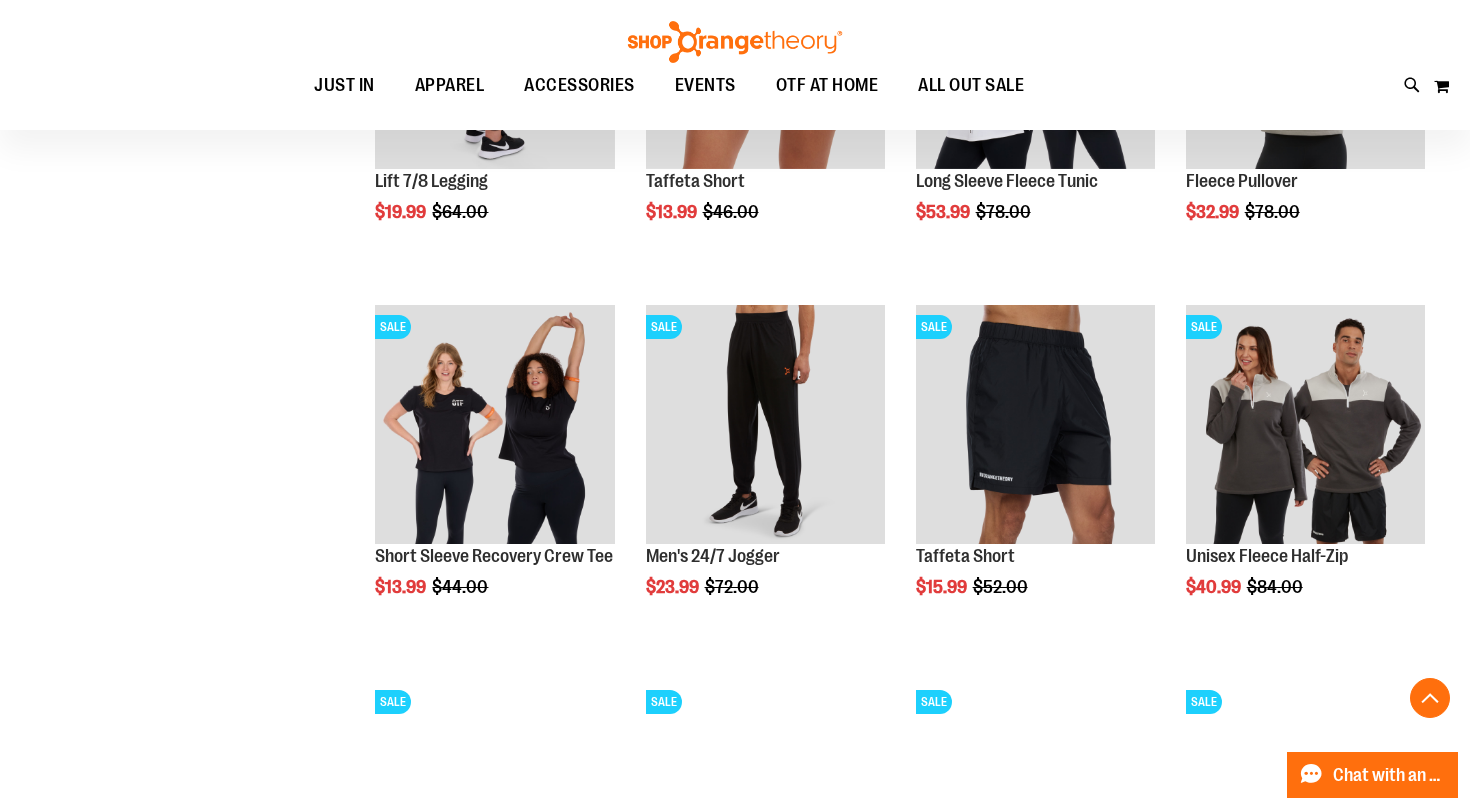 scroll, scrollTop: 6214, scrollLeft: 0, axis: vertical 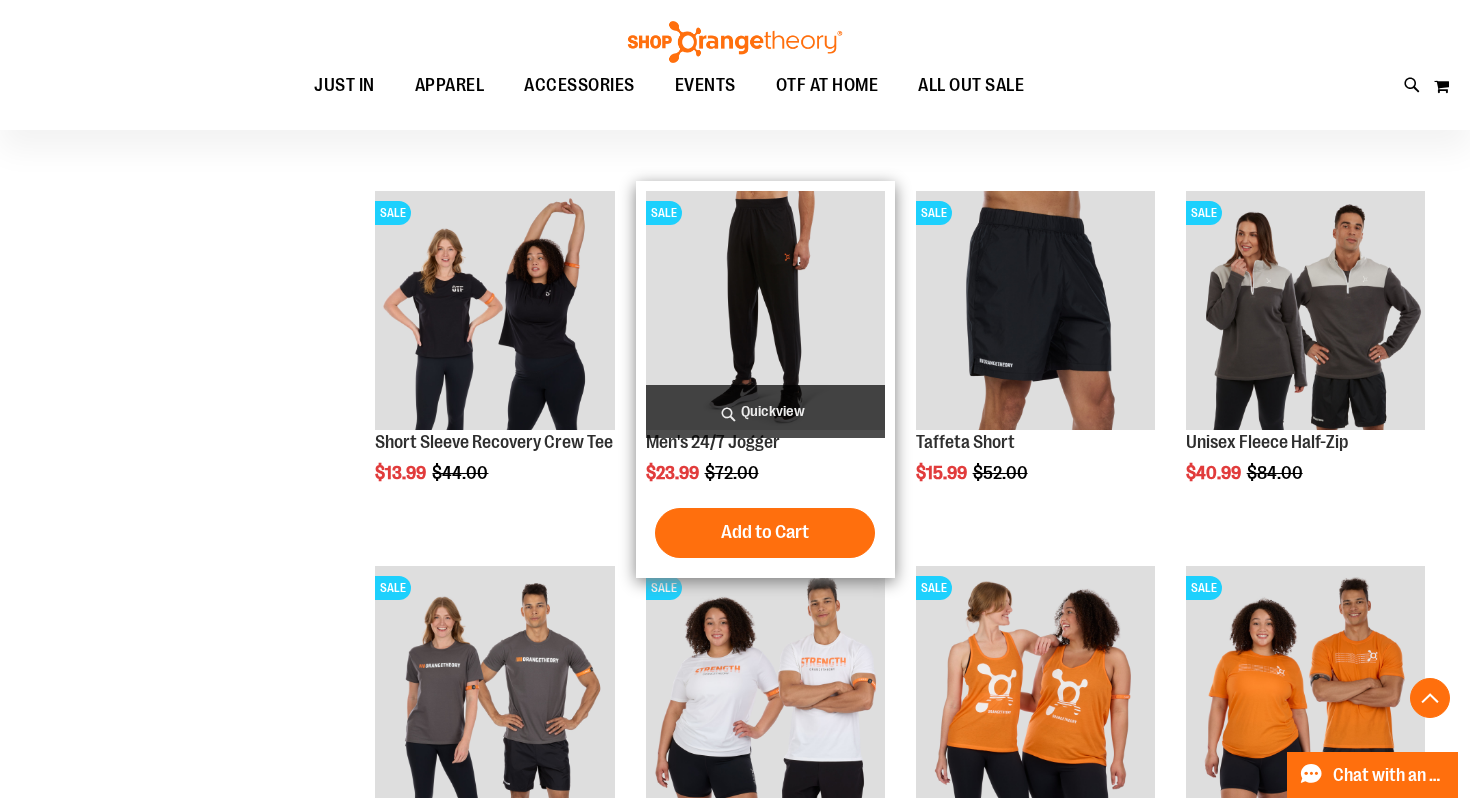 click on "Quickview" at bounding box center (765, 411) 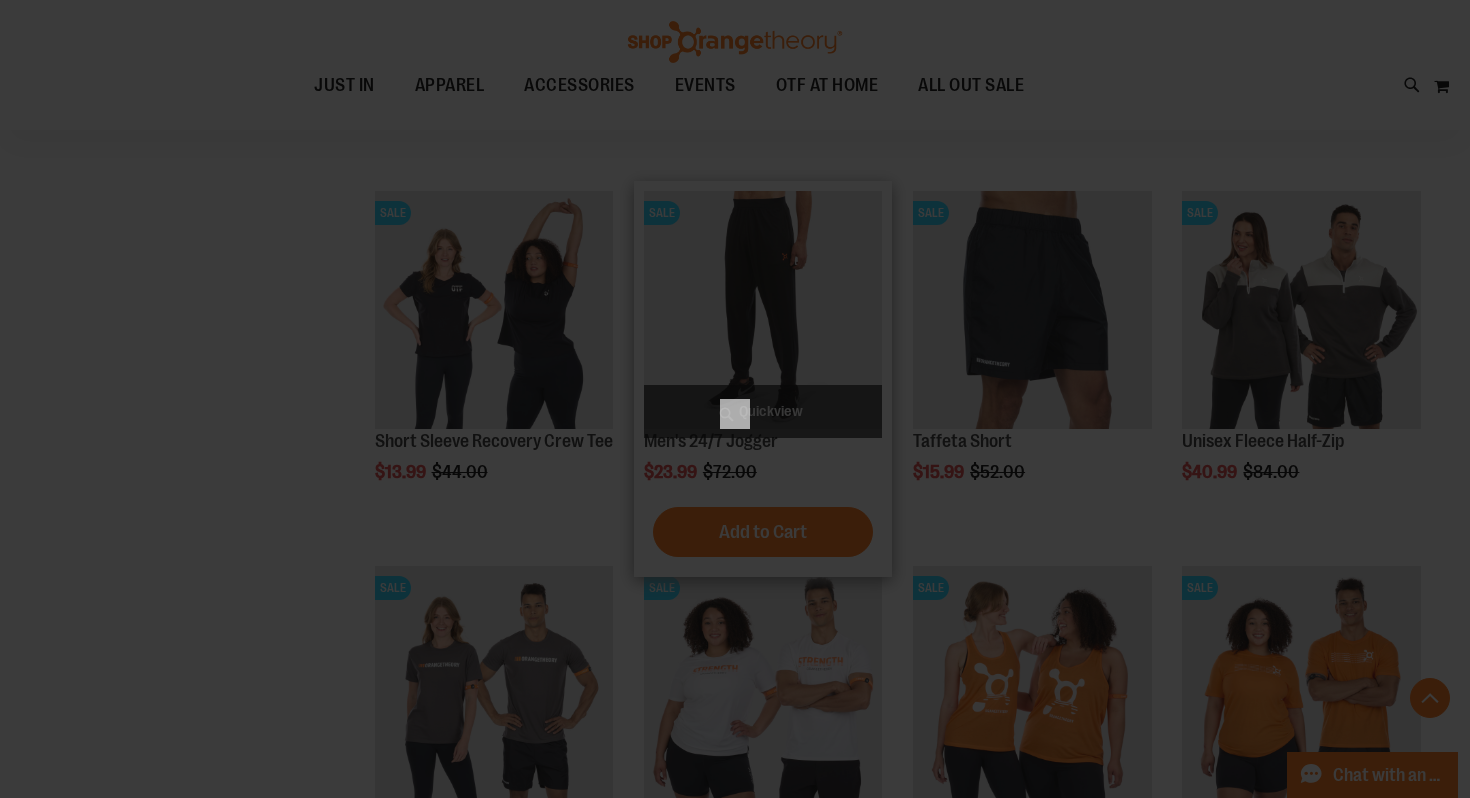 scroll, scrollTop: 0, scrollLeft: 0, axis: both 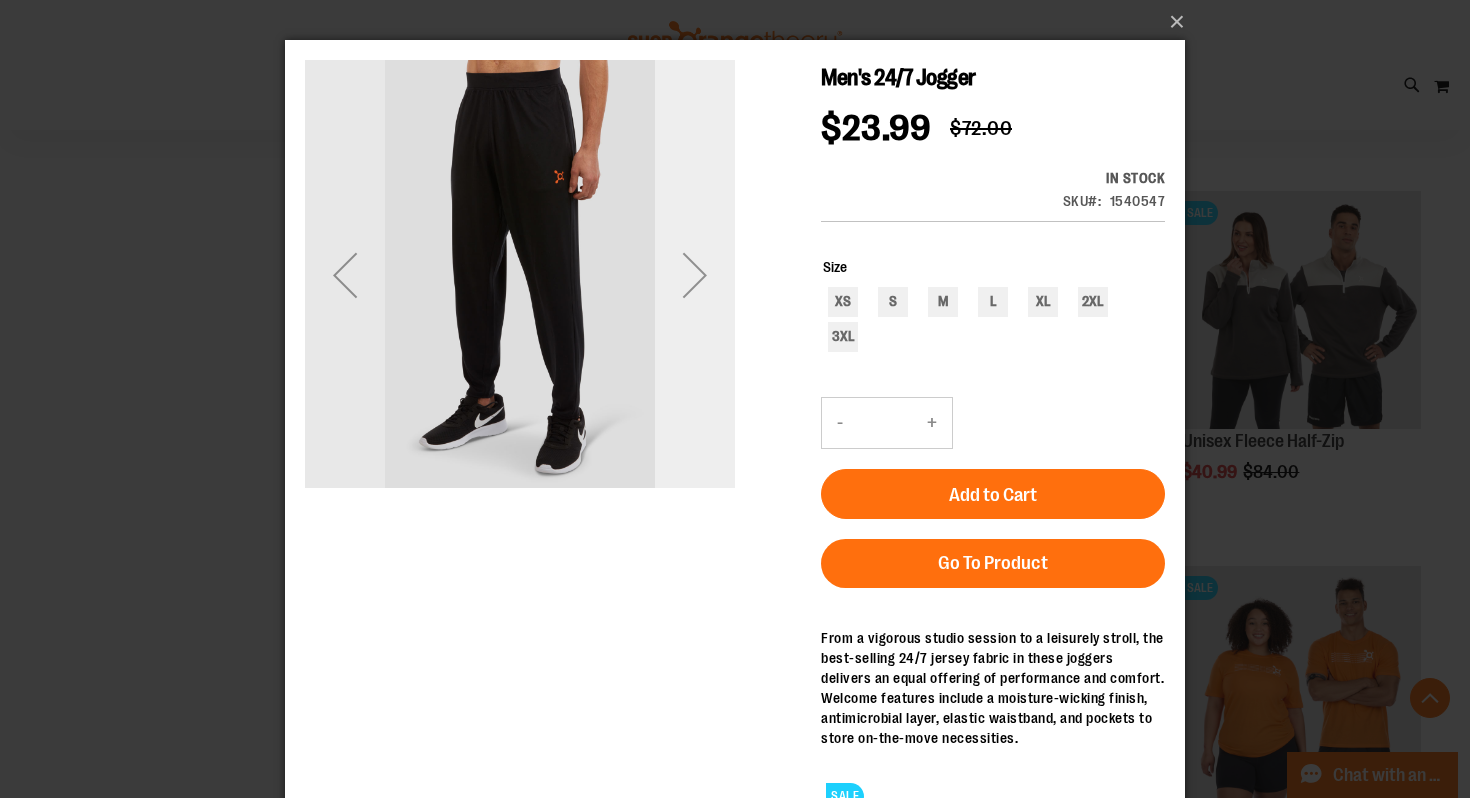 click at bounding box center [695, 275] 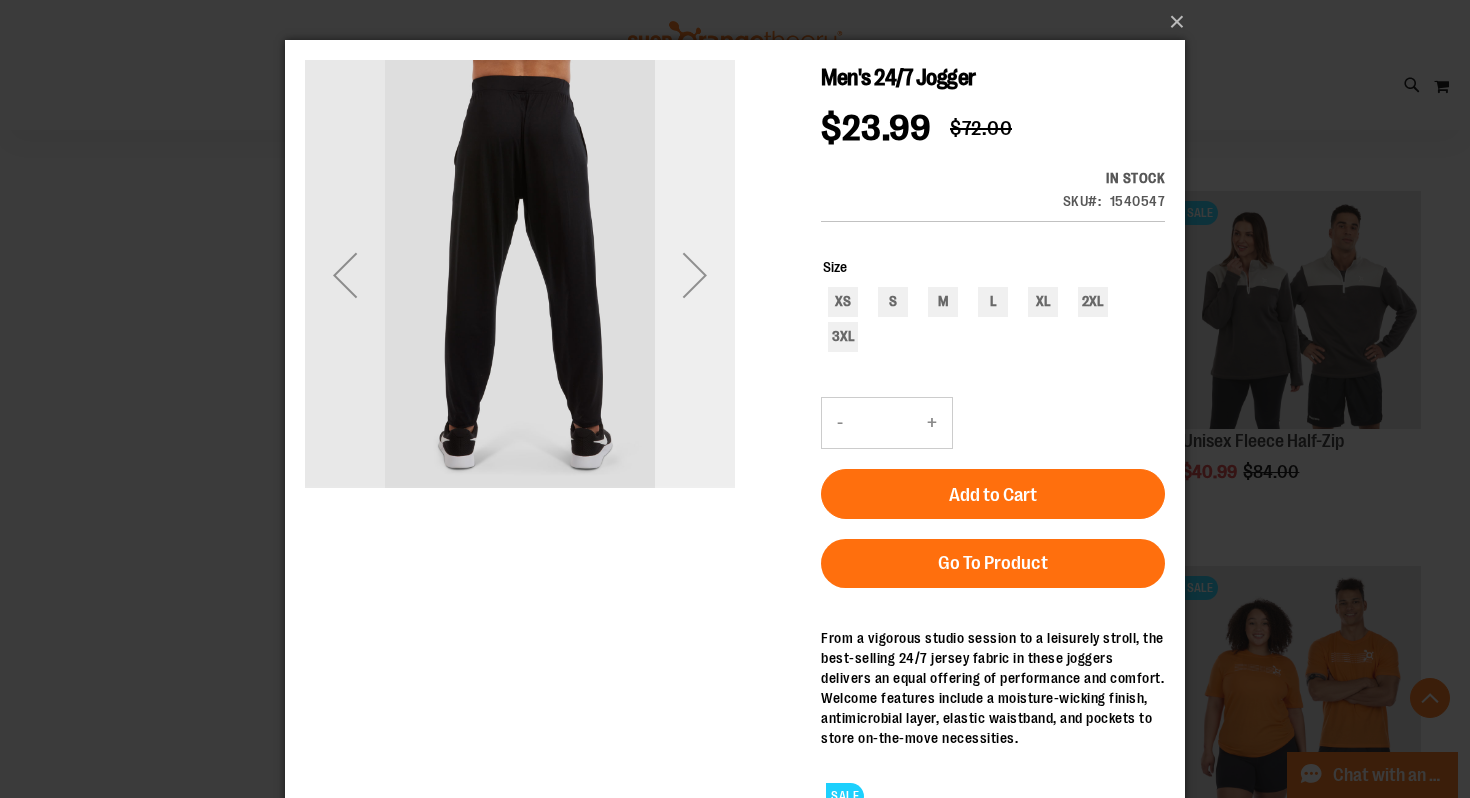 click at bounding box center (695, 275) 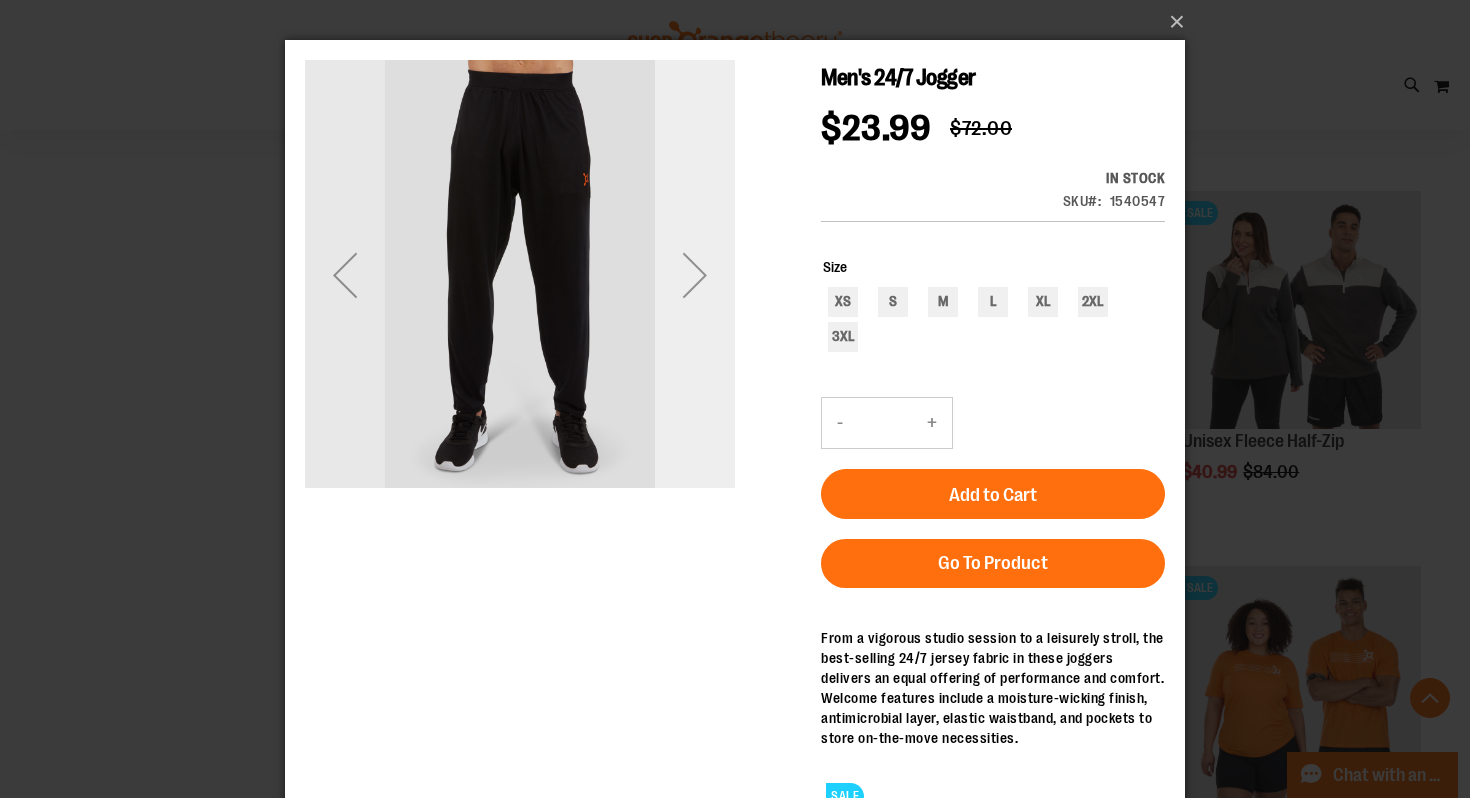 click at bounding box center (695, 275) 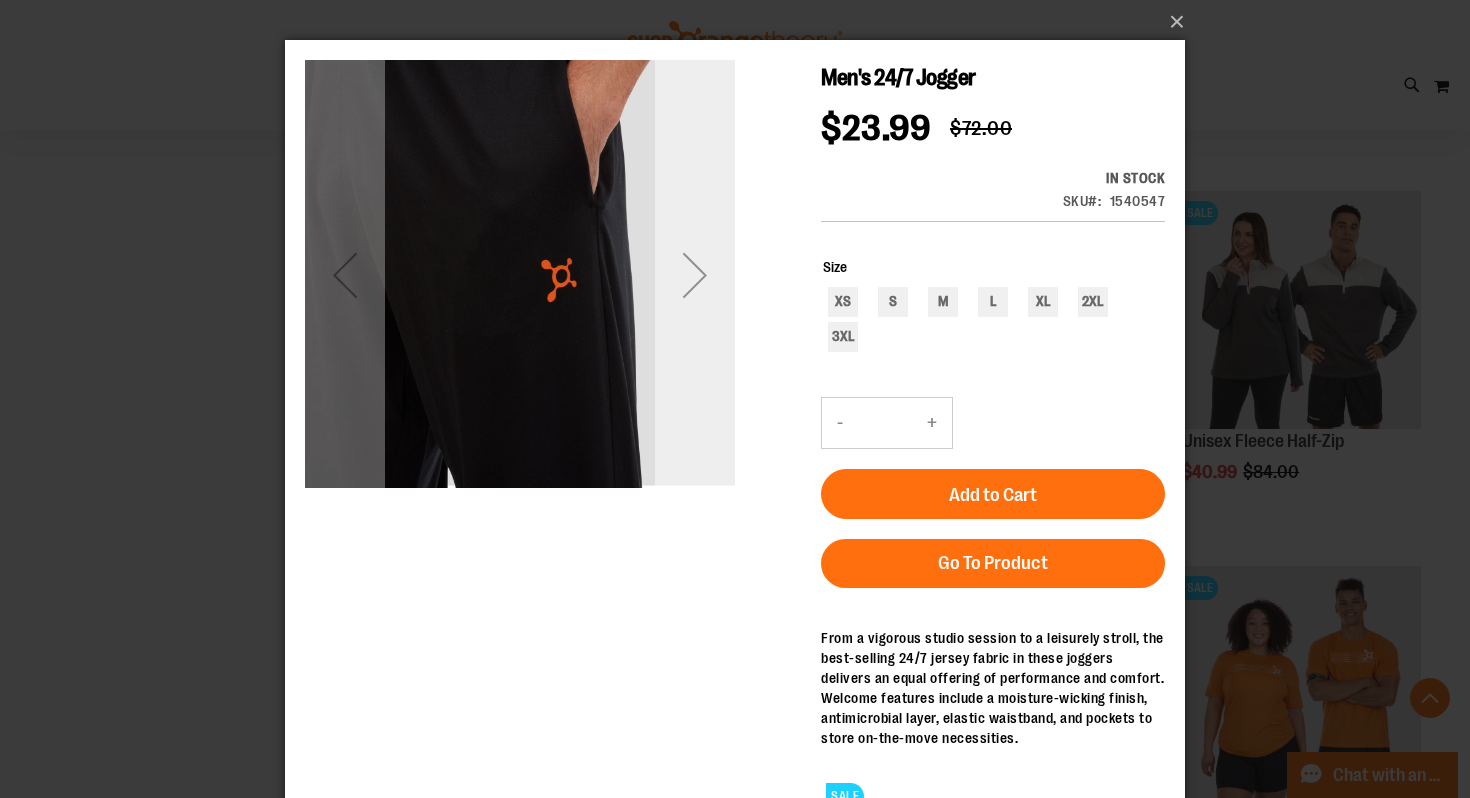 click at bounding box center (695, 275) 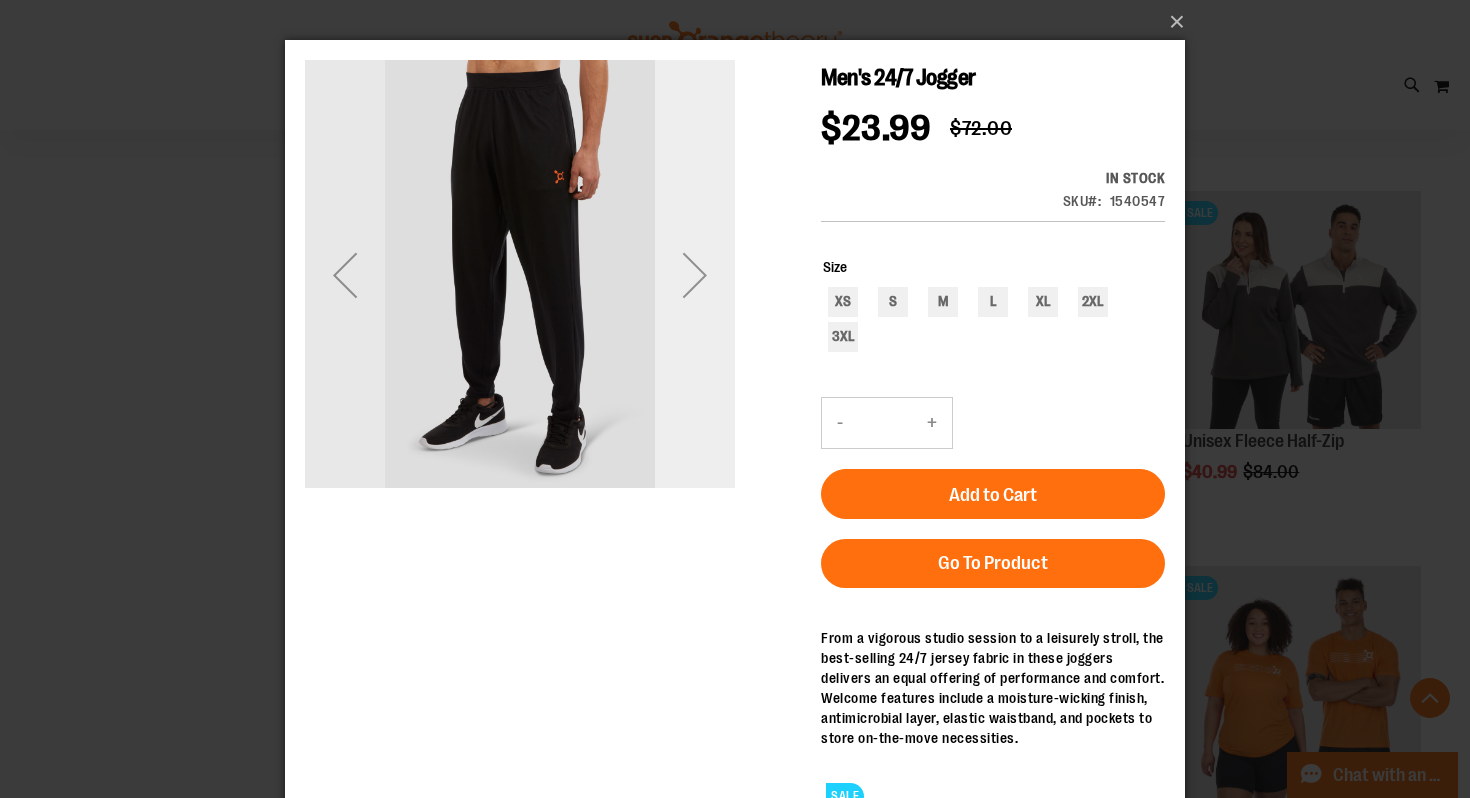 click at bounding box center (695, 275) 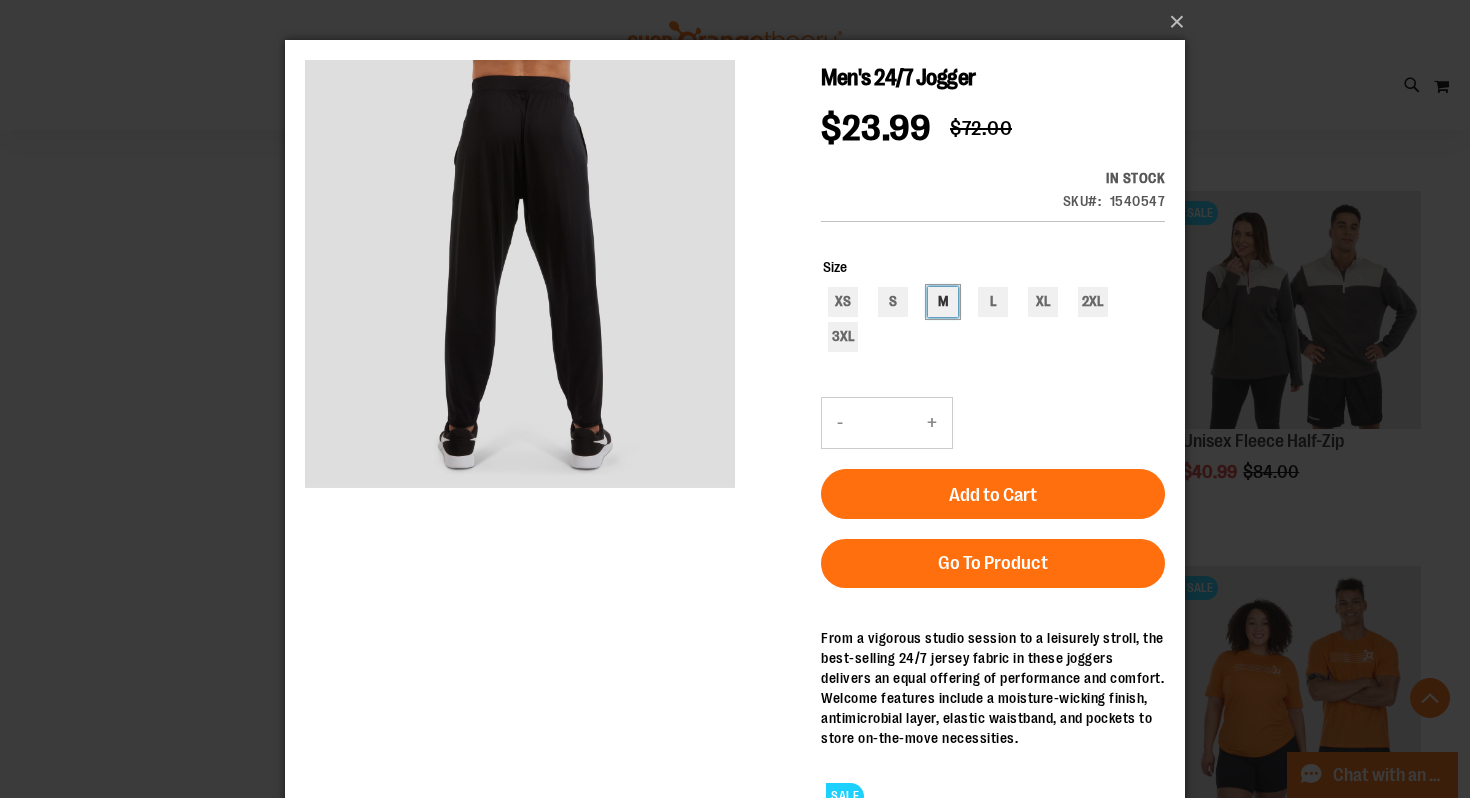 click on "M" at bounding box center [943, 302] 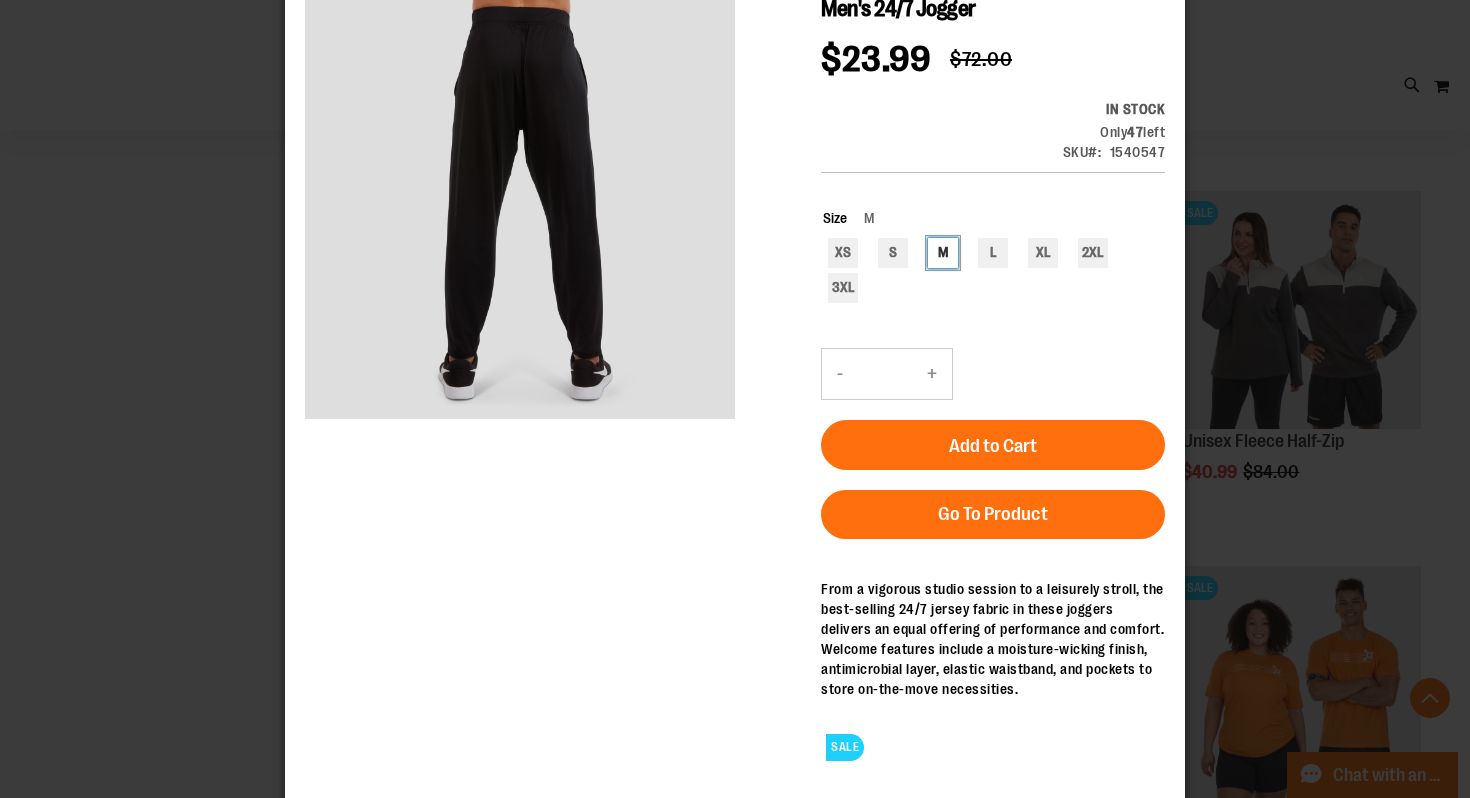 scroll, scrollTop: 55, scrollLeft: 0, axis: vertical 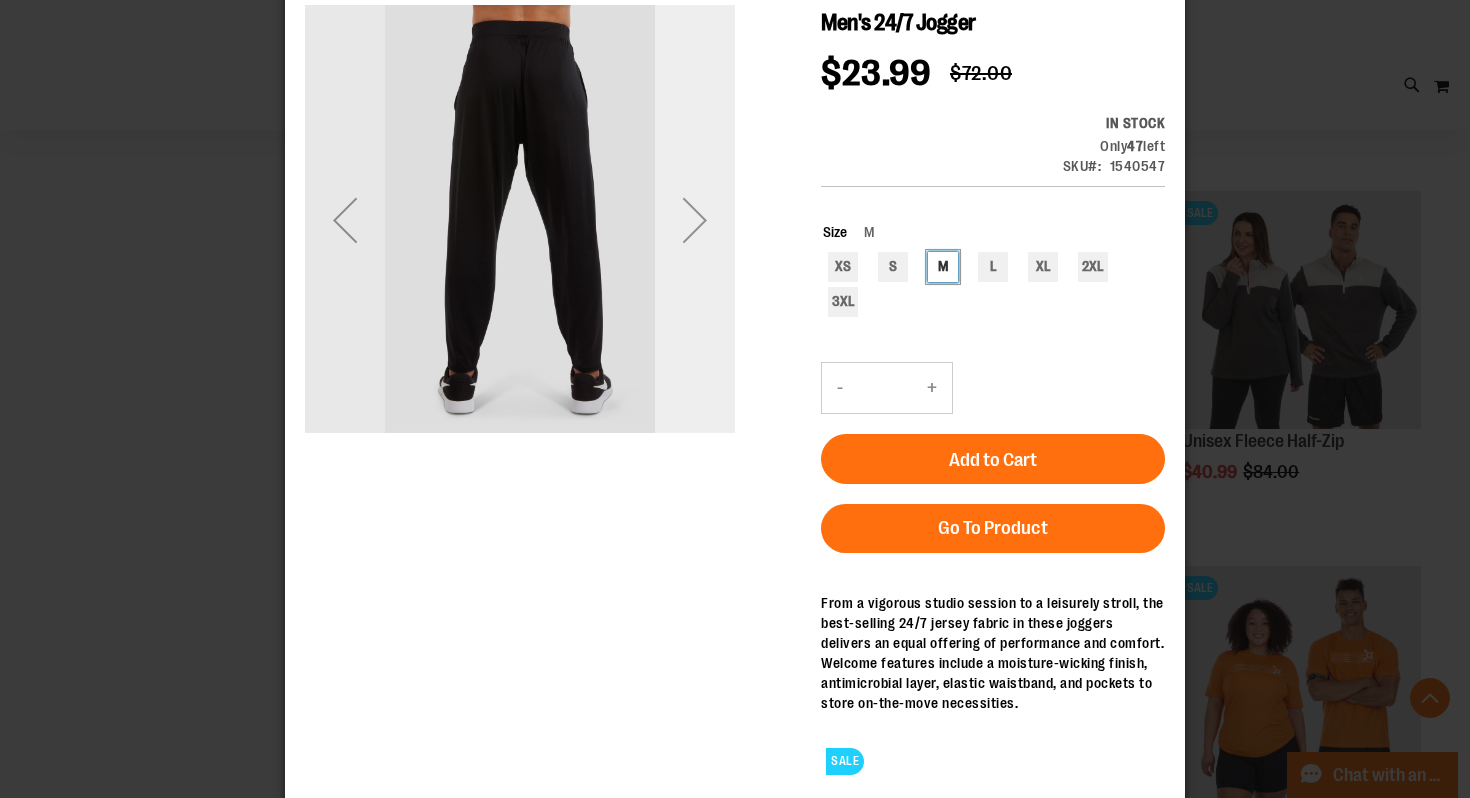 click at bounding box center [695, 220] 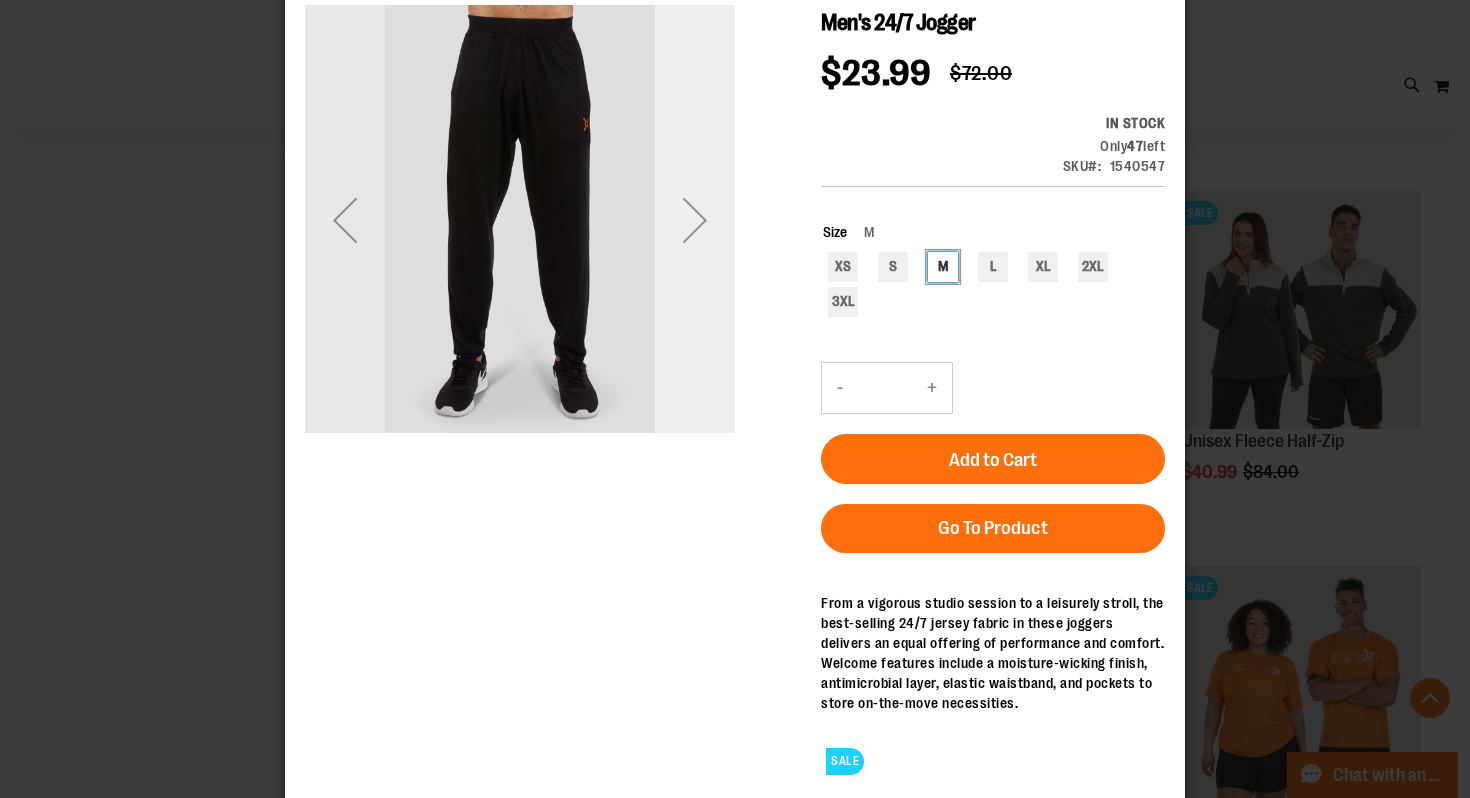 click at bounding box center [695, 220] 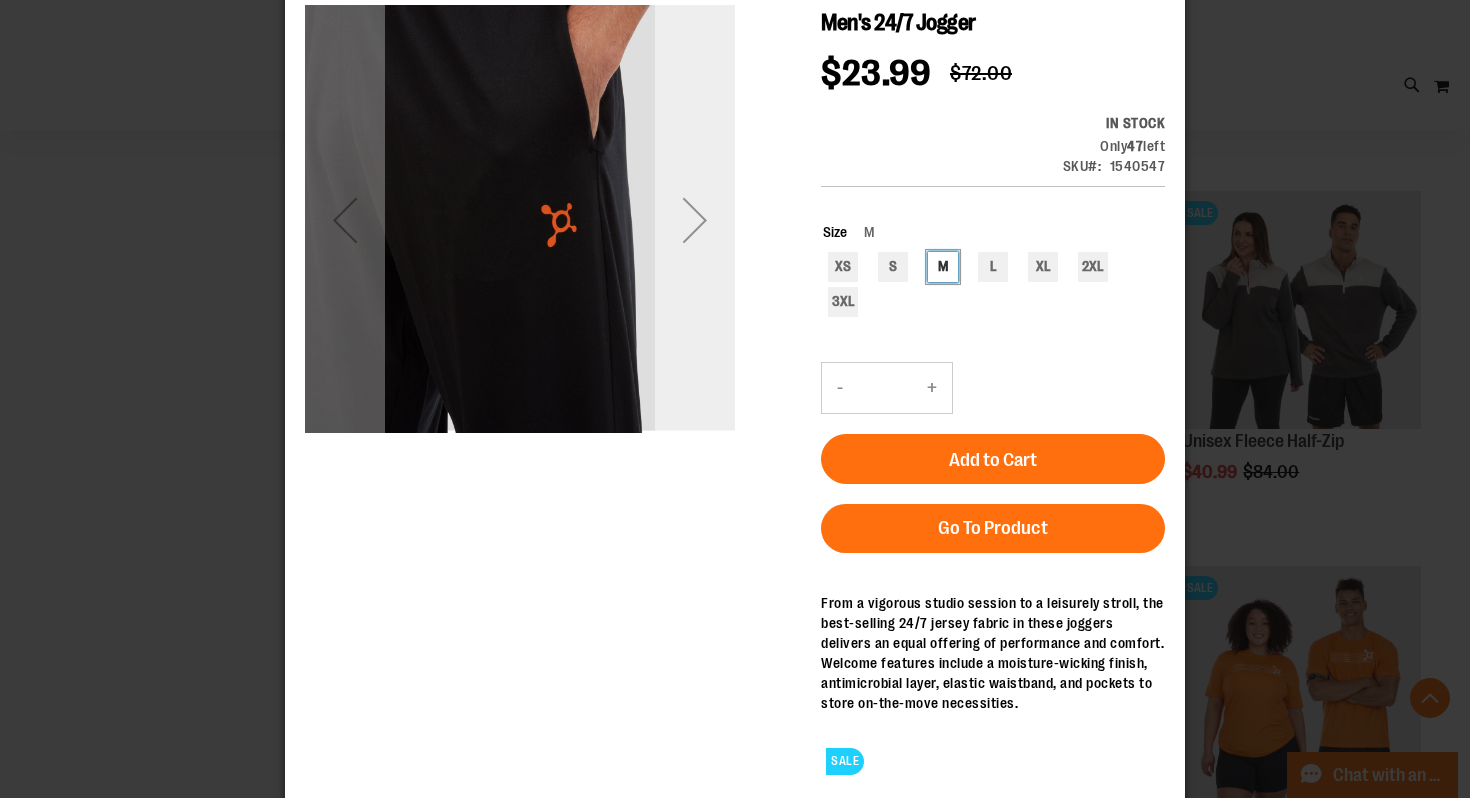 click at bounding box center [695, 220] 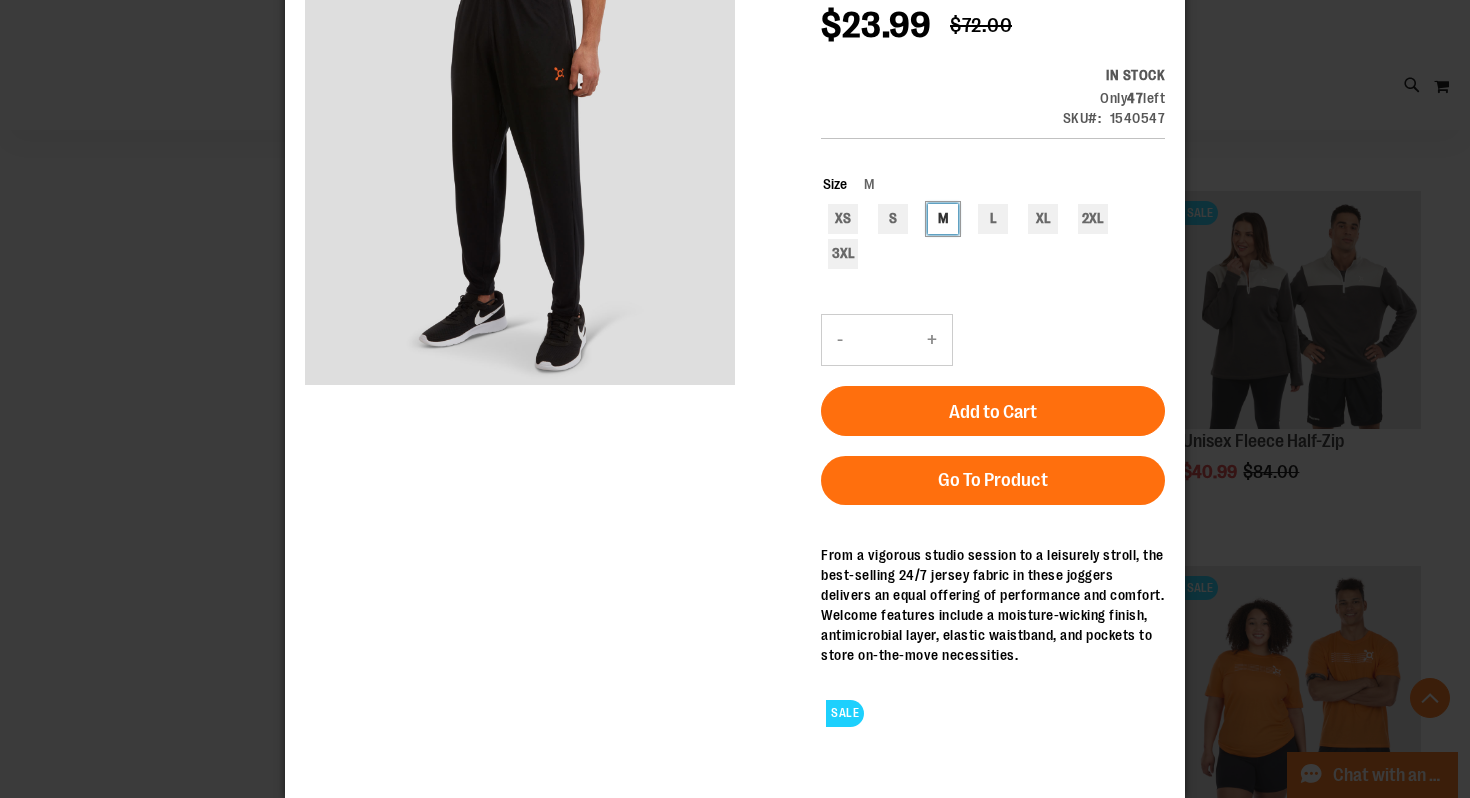 scroll, scrollTop: 0, scrollLeft: 0, axis: both 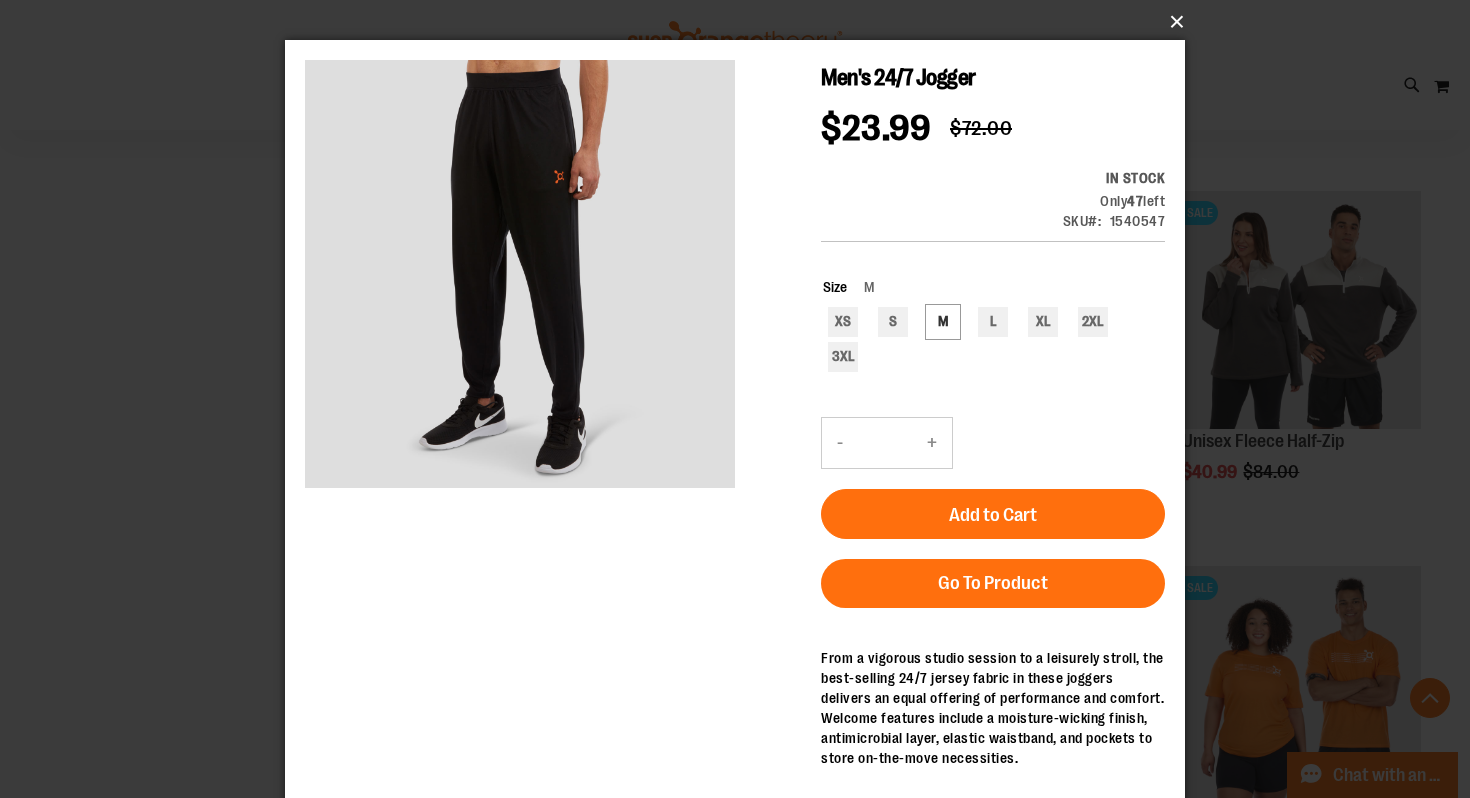 click on "×" at bounding box center [741, 22] 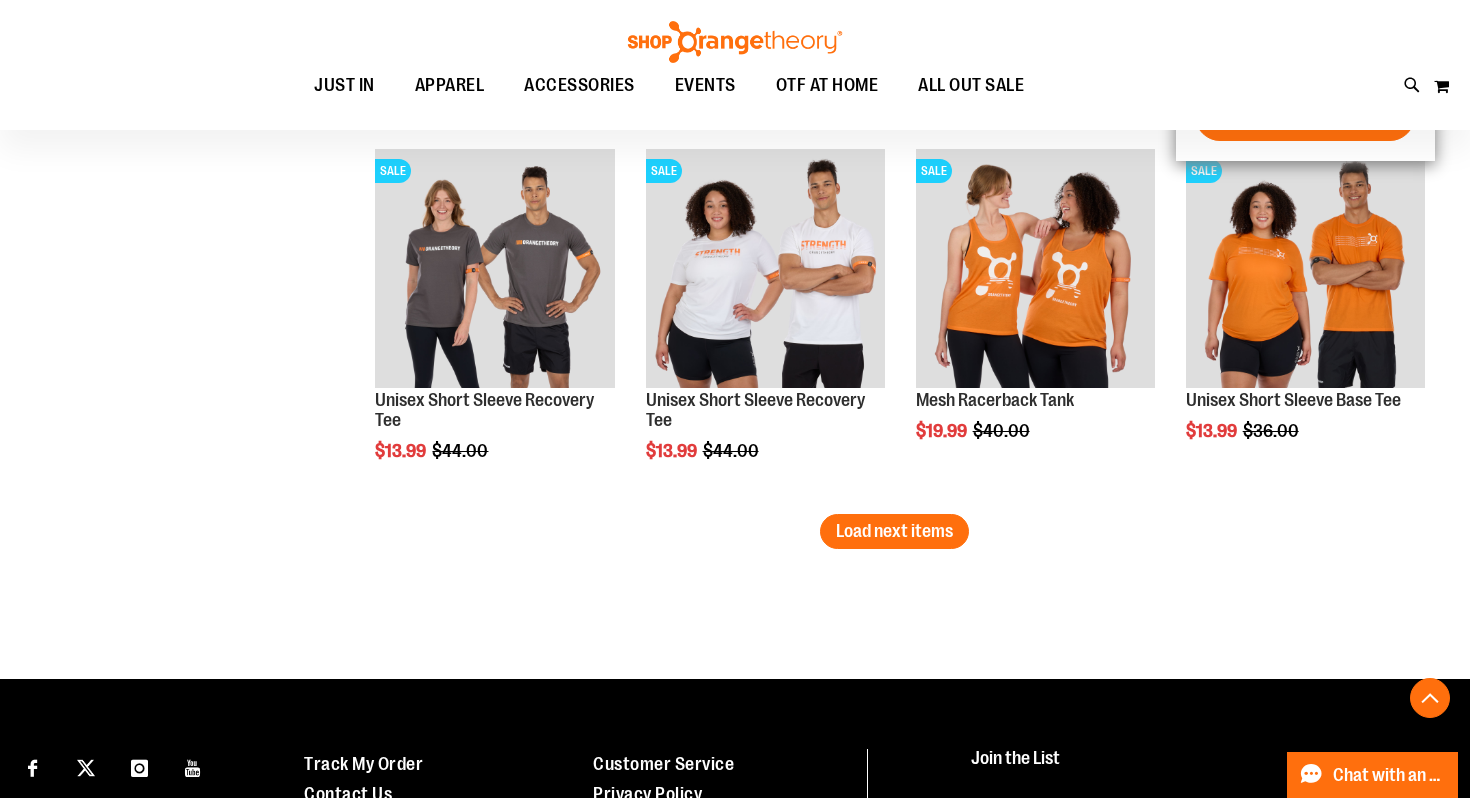 scroll, scrollTop: 6839, scrollLeft: 0, axis: vertical 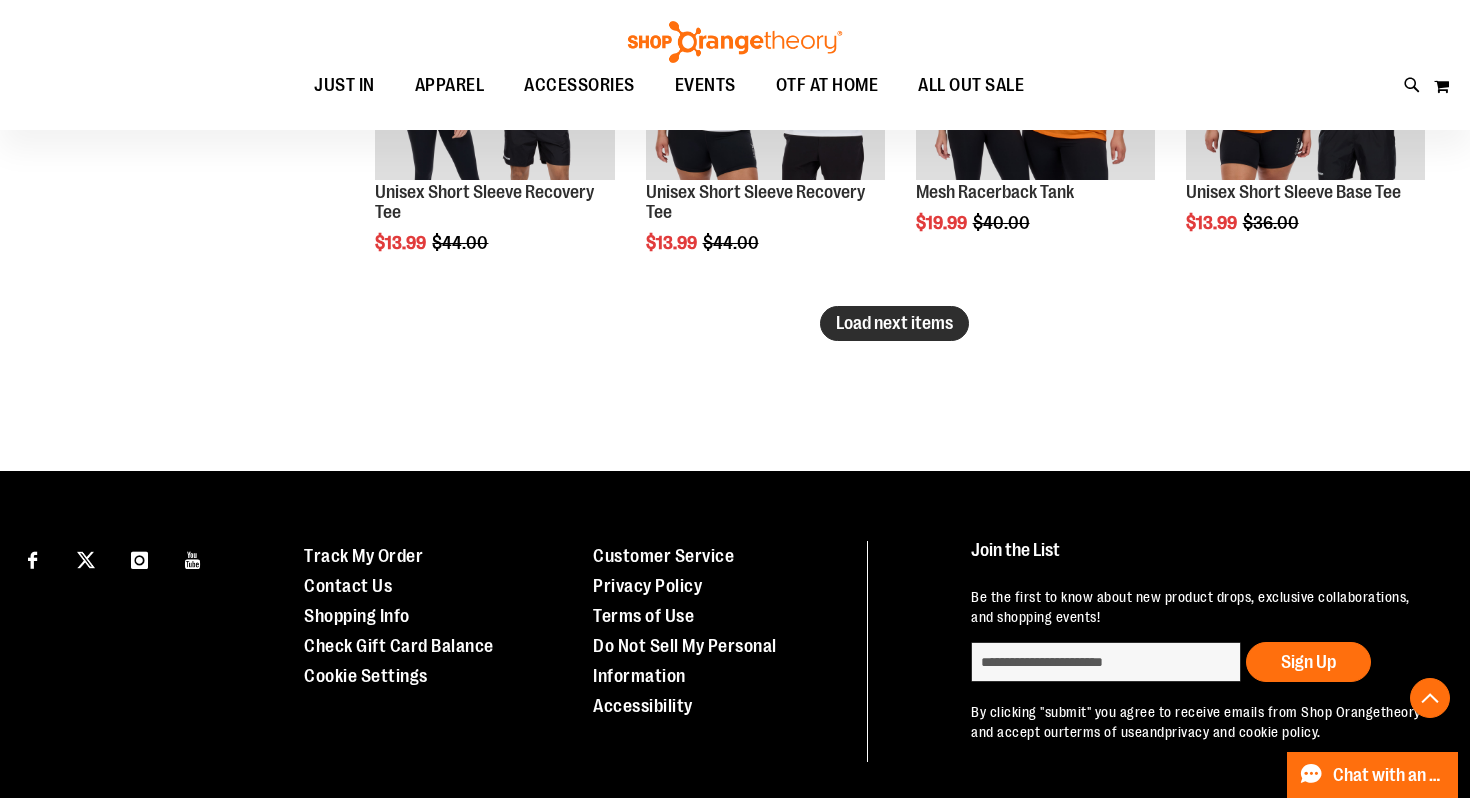 click on "Load next items" at bounding box center (894, 323) 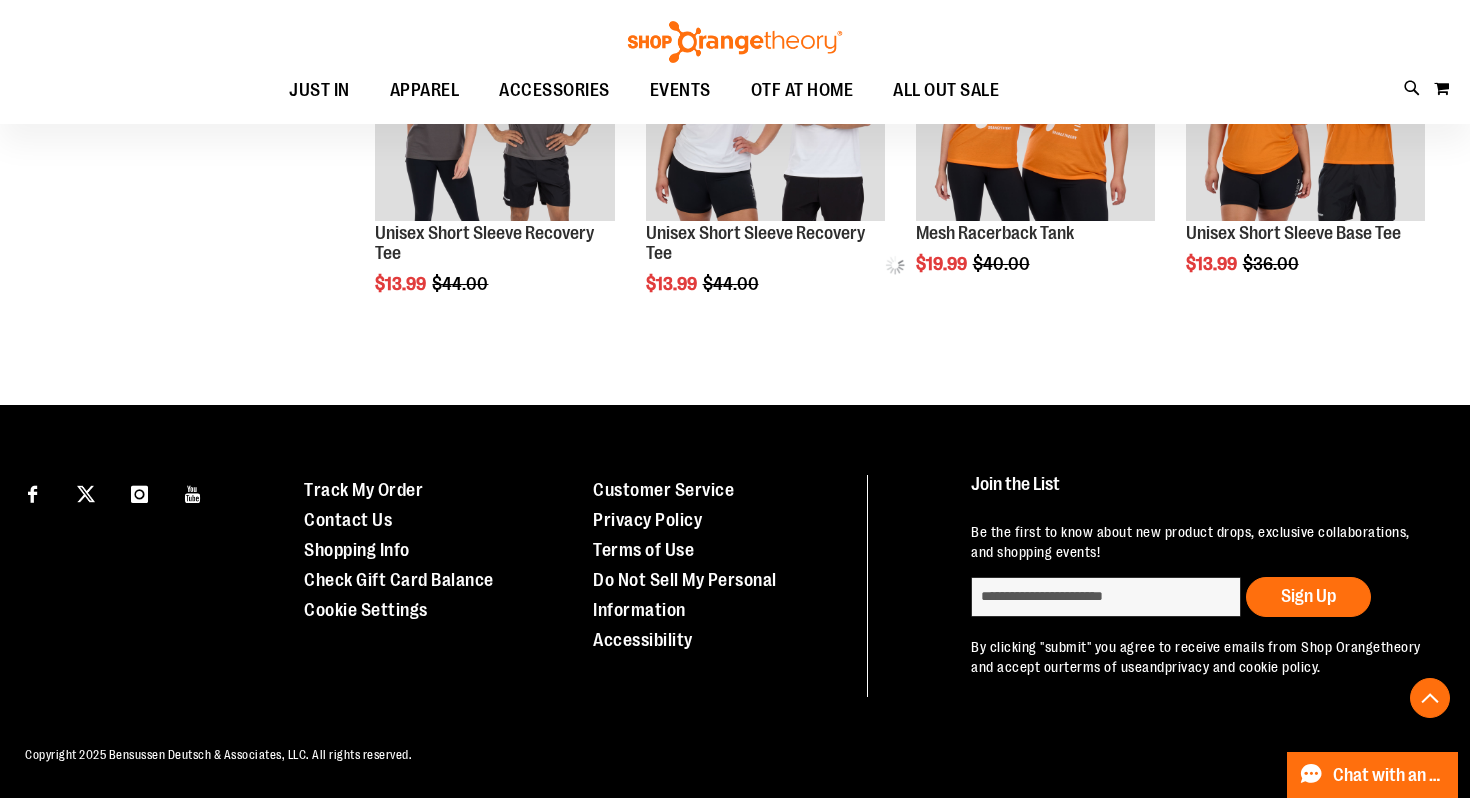 scroll, scrollTop: 5489, scrollLeft: 0, axis: vertical 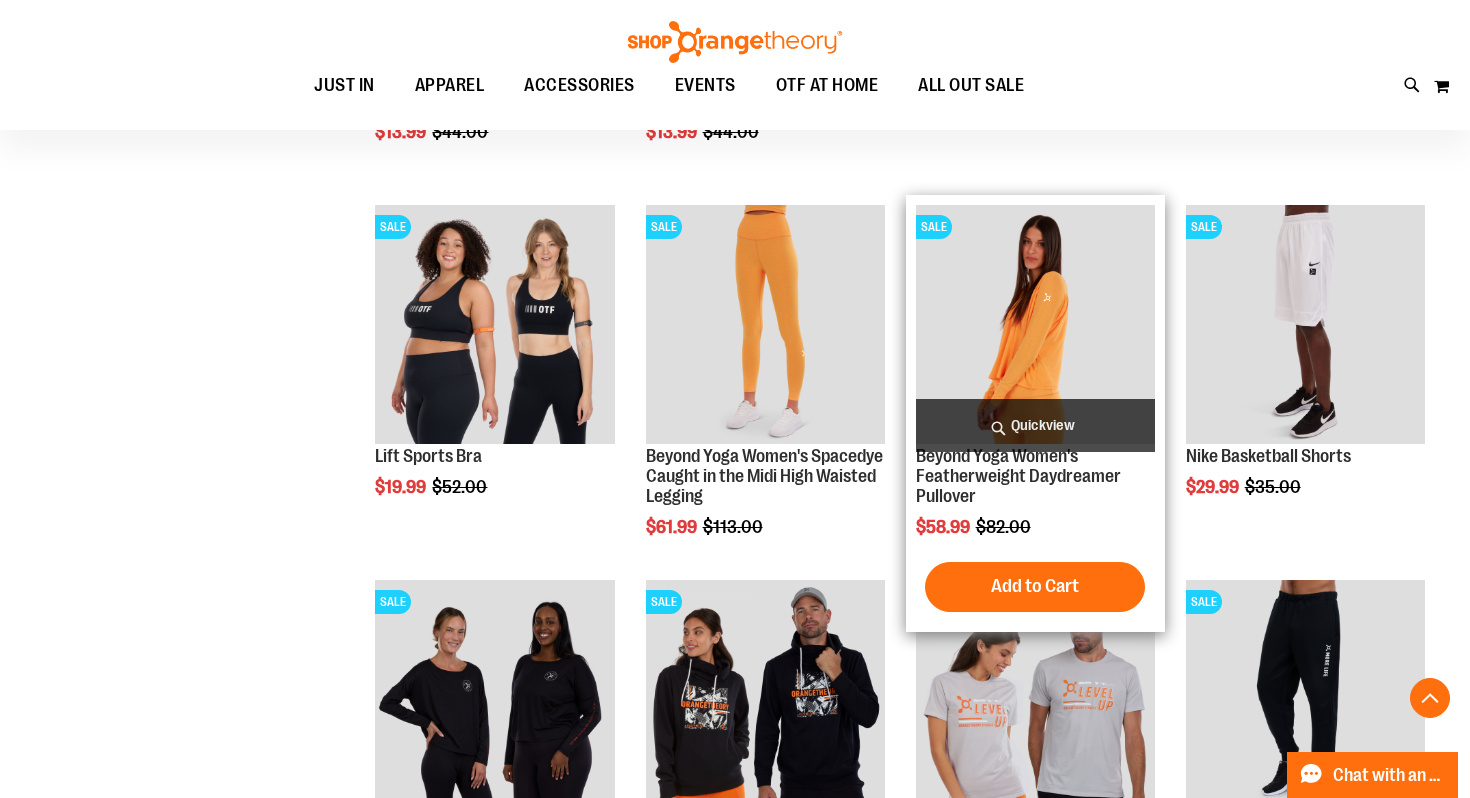 click on "Quickview" at bounding box center [1035, 425] 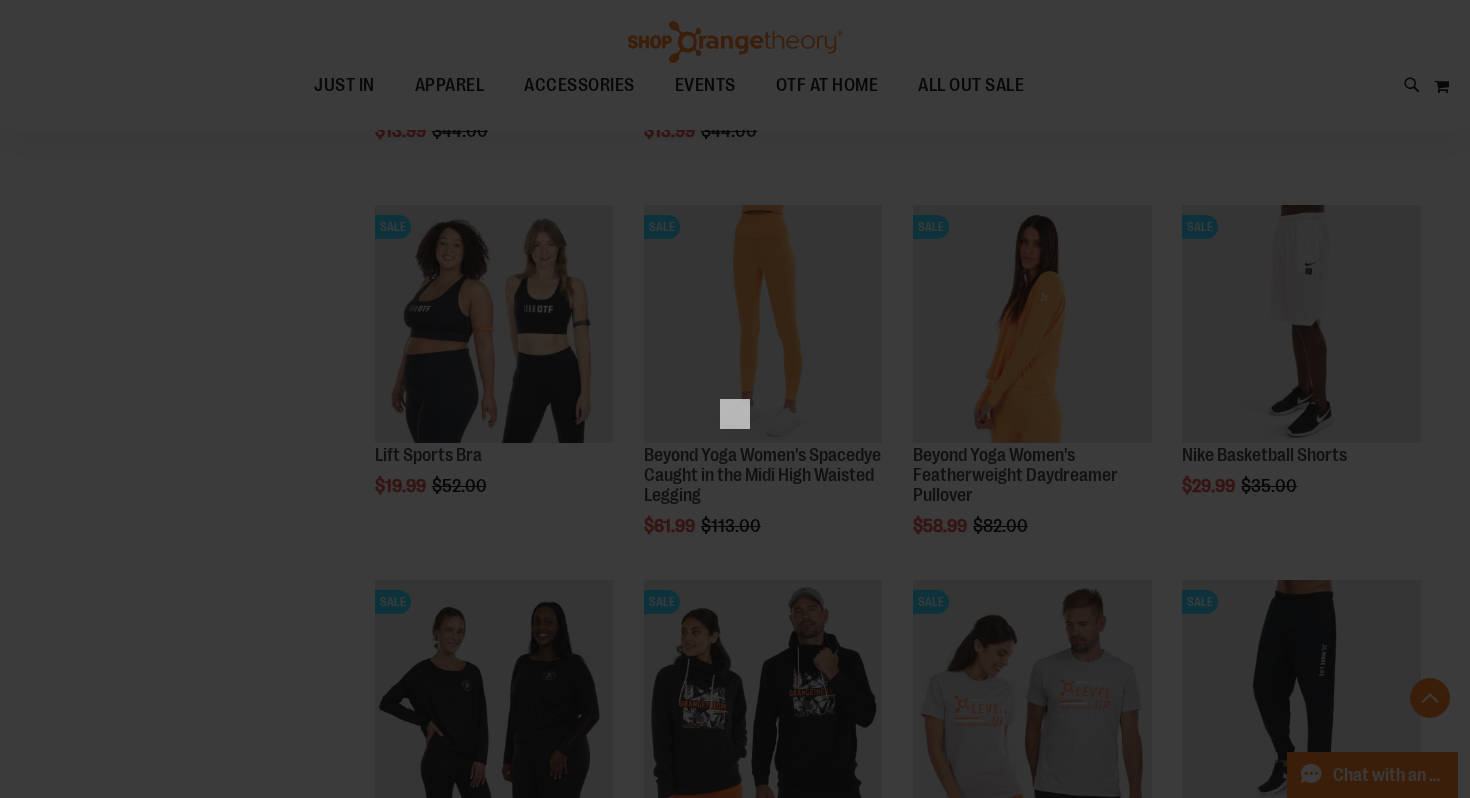 scroll, scrollTop: 0, scrollLeft: 0, axis: both 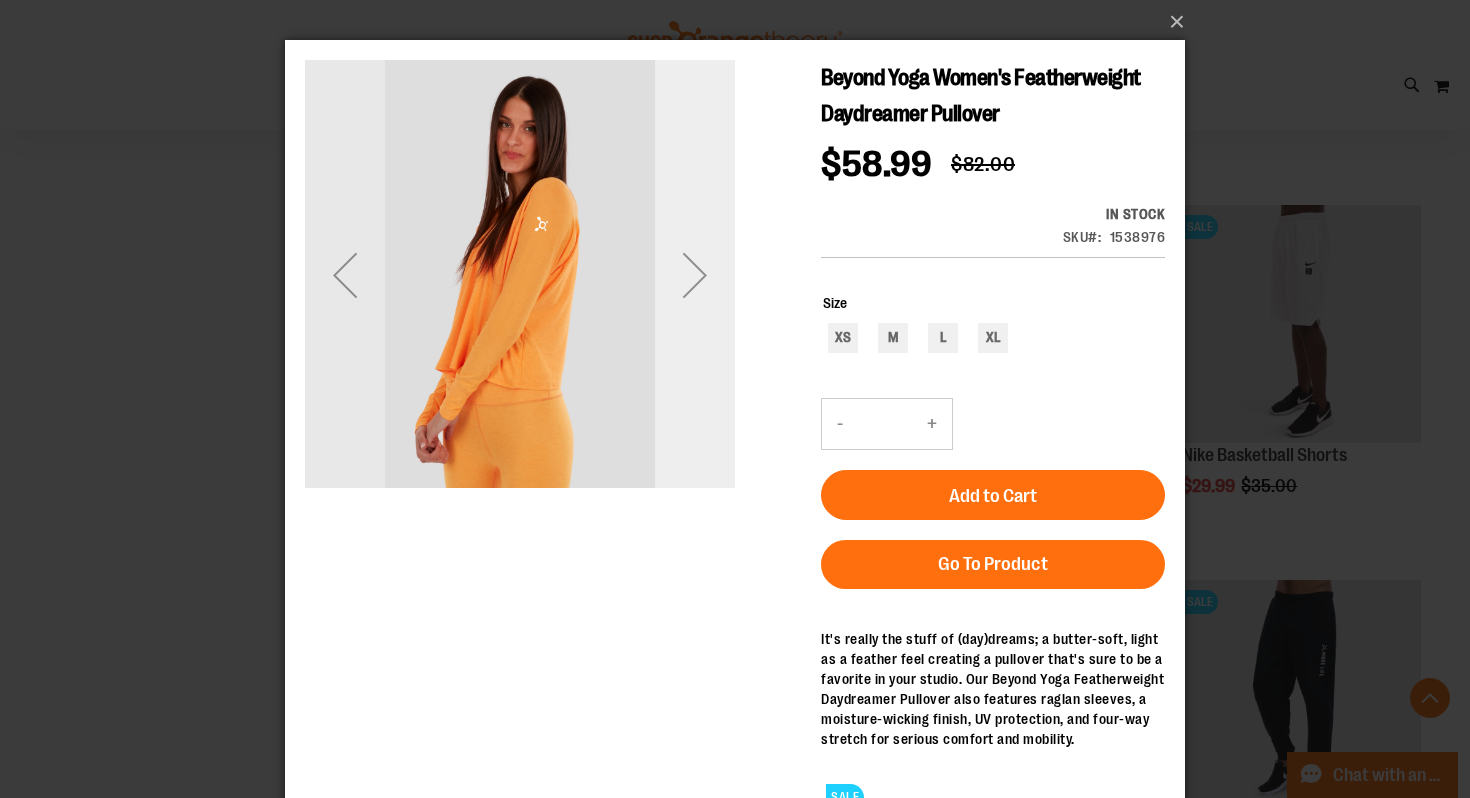 click at bounding box center [695, 275] 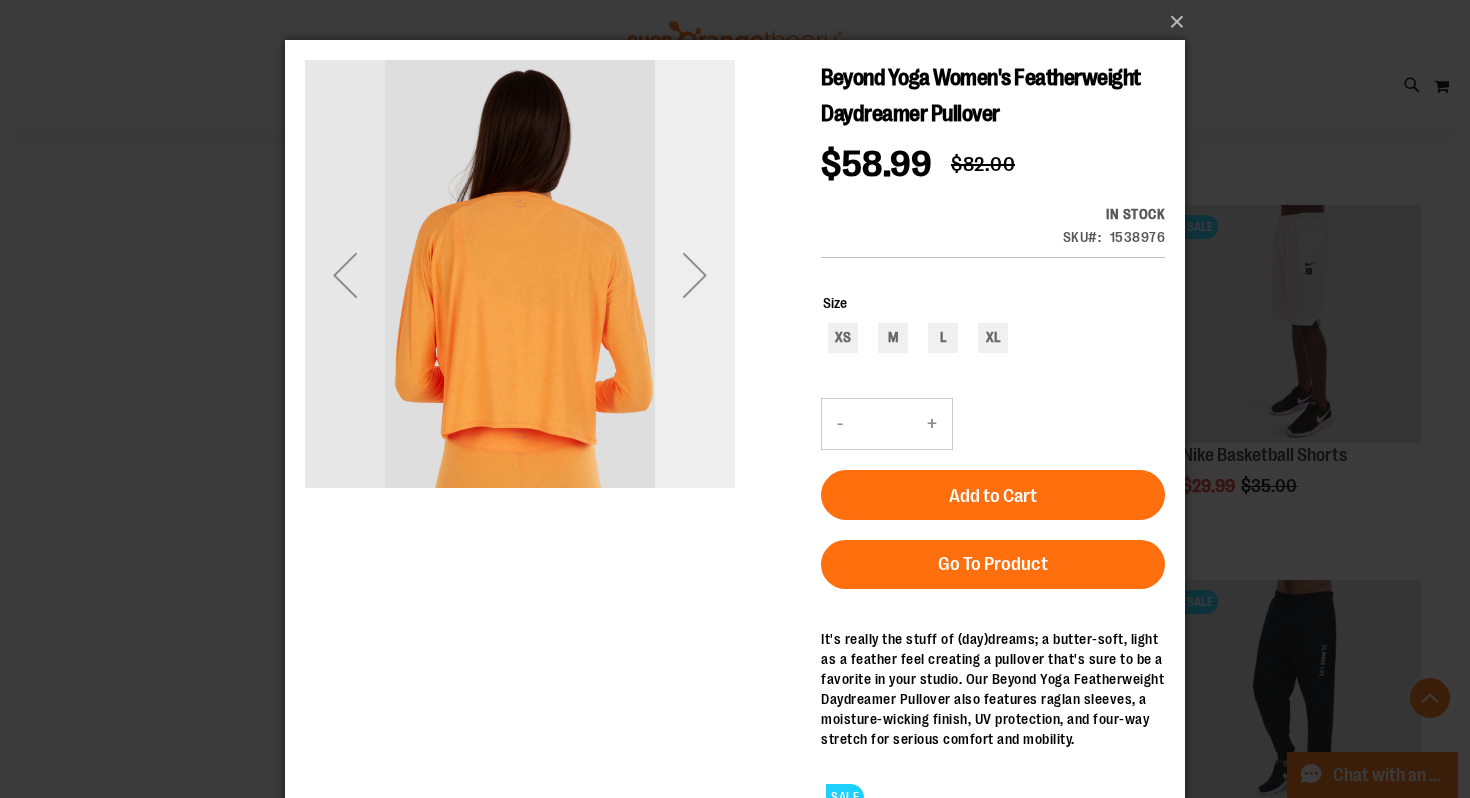click at bounding box center [695, 275] 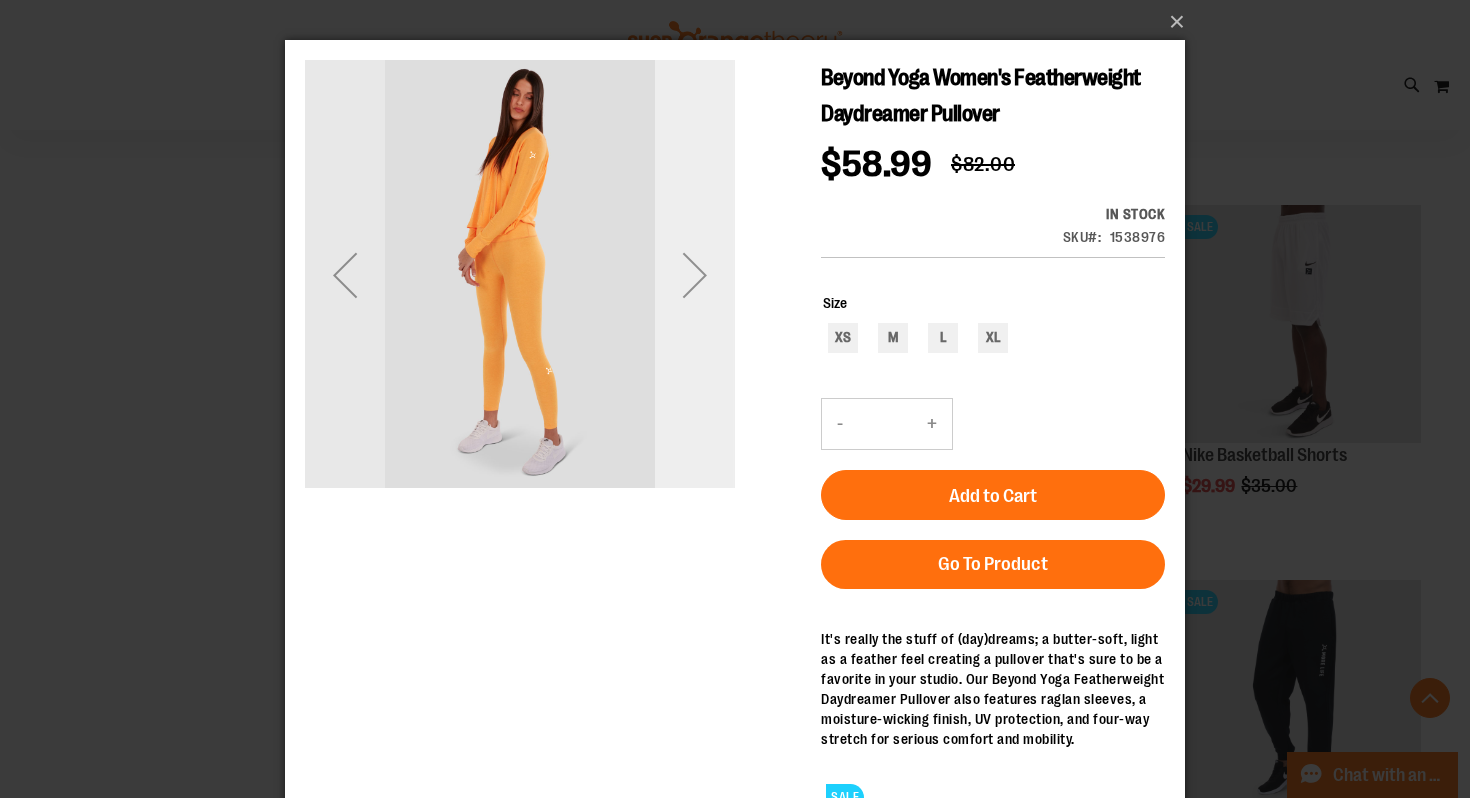click at bounding box center [695, 275] 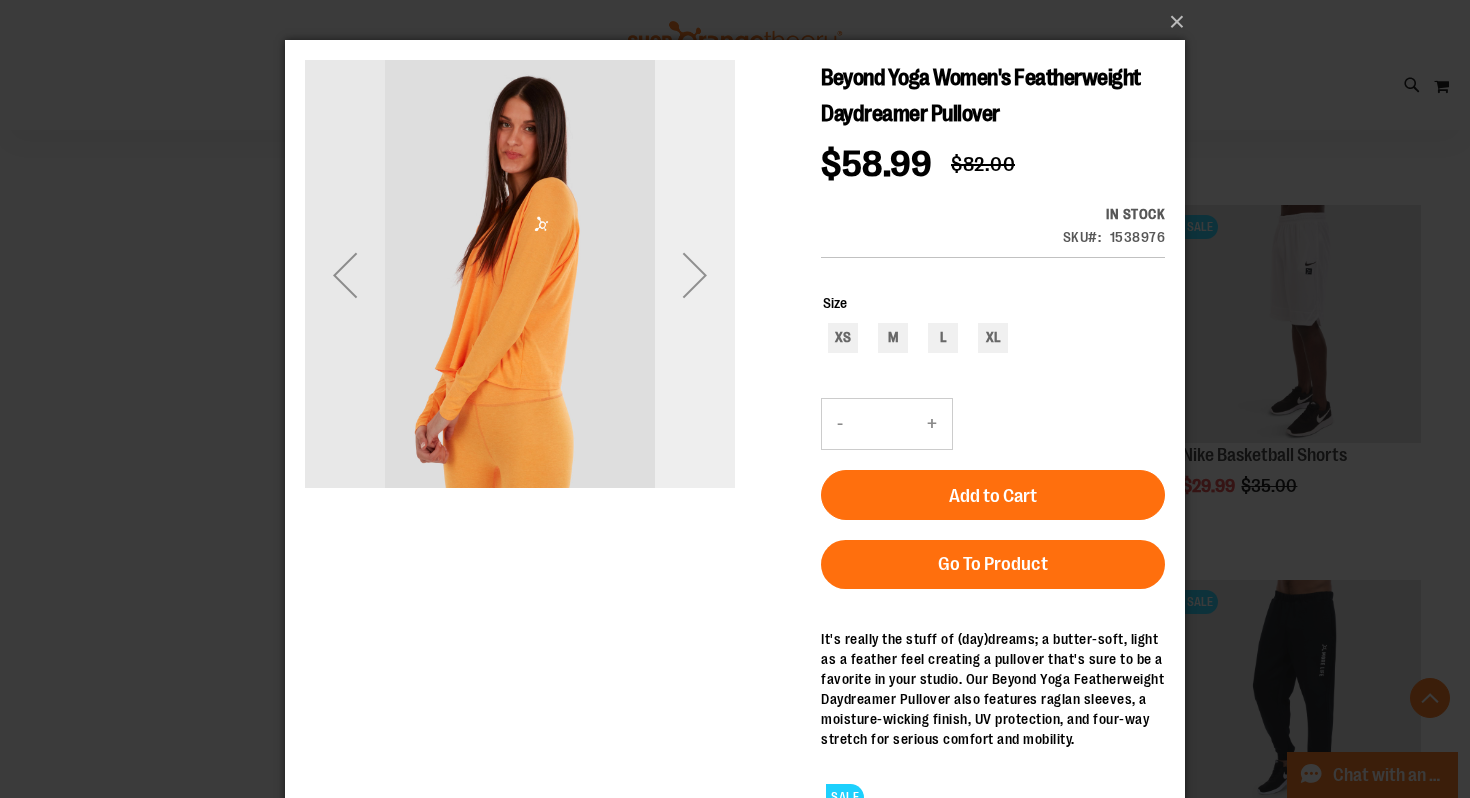 click at bounding box center (695, 275) 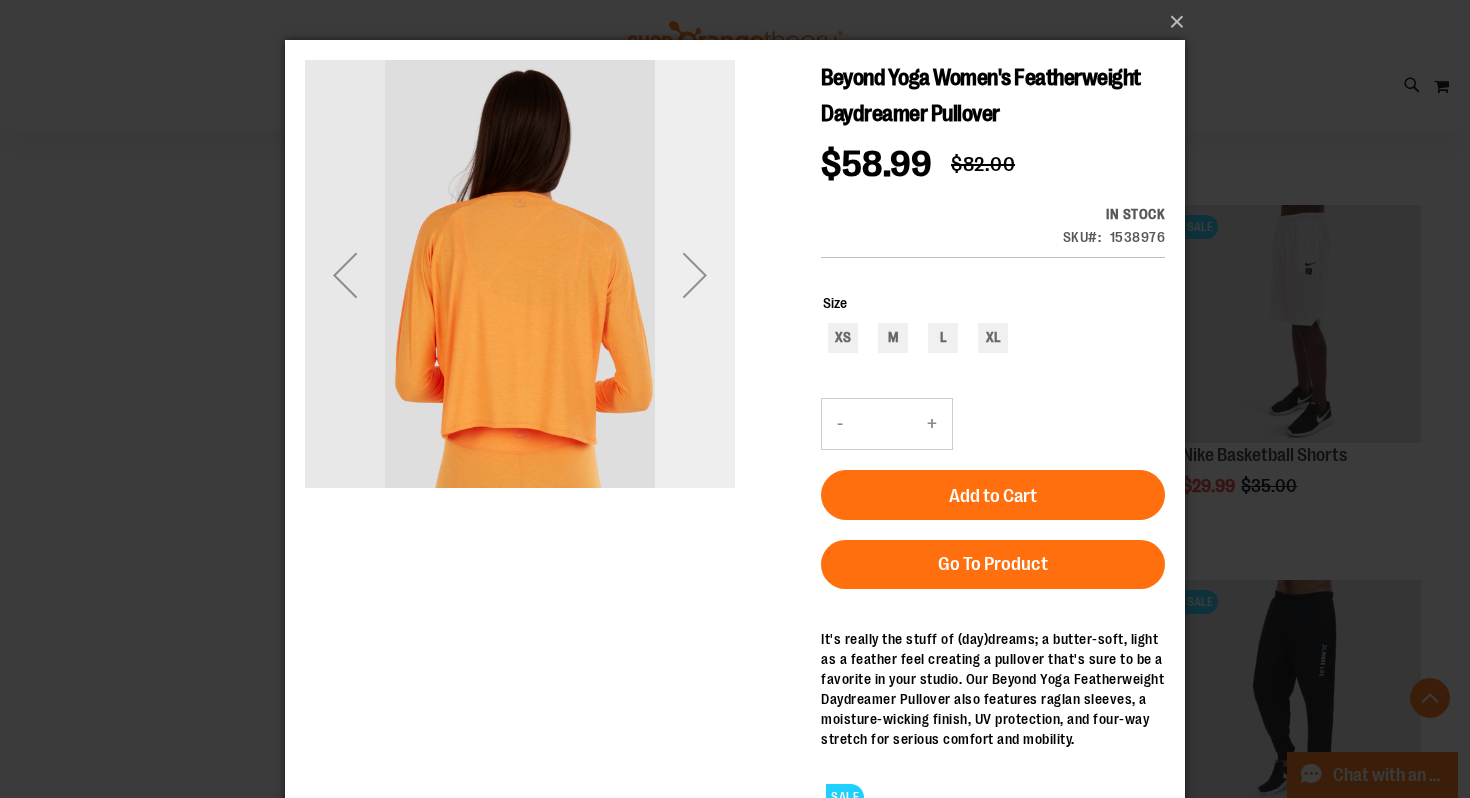 click at bounding box center (695, 275) 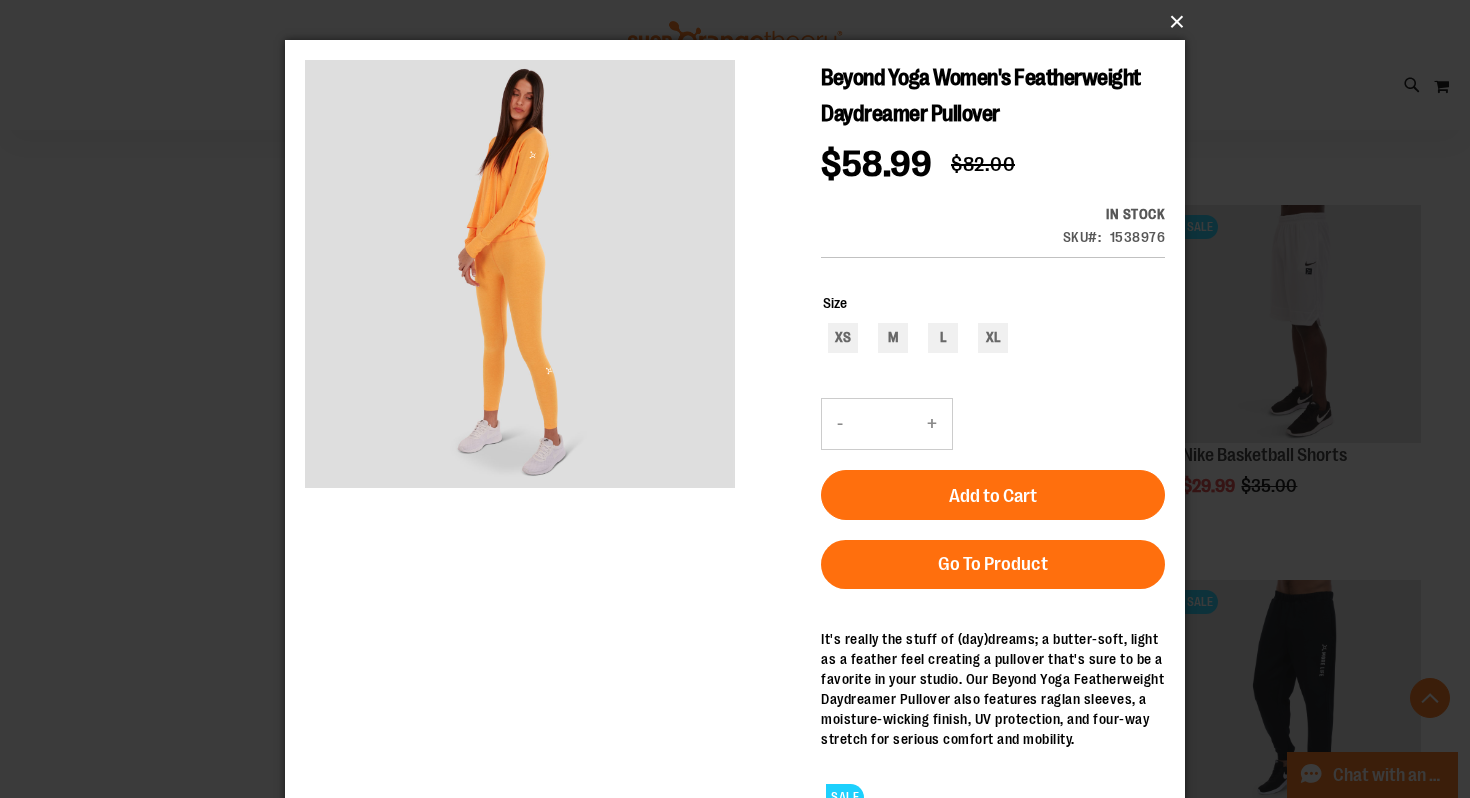 click on "×" at bounding box center [741, 22] 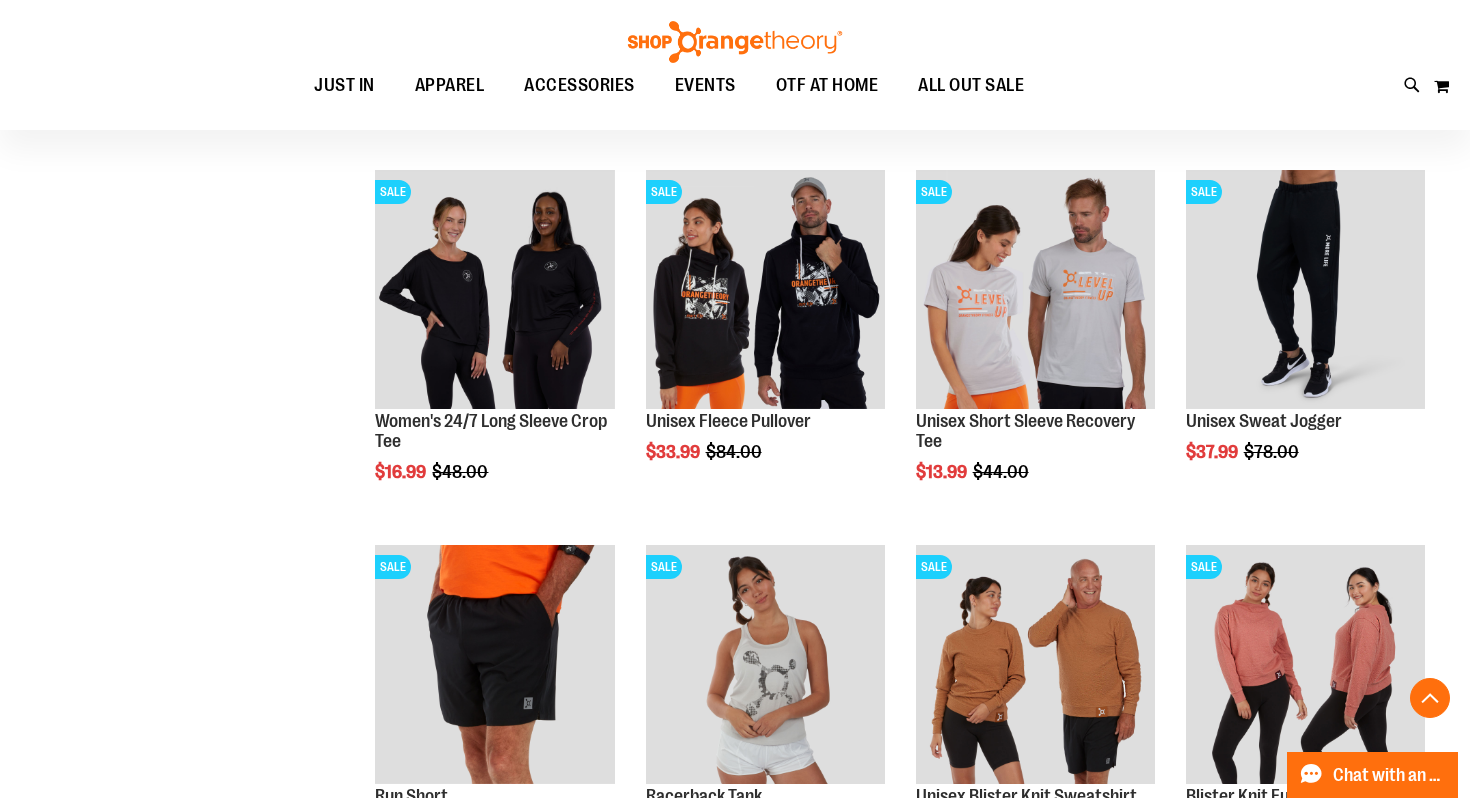 scroll, scrollTop: 7357, scrollLeft: 0, axis: vertical 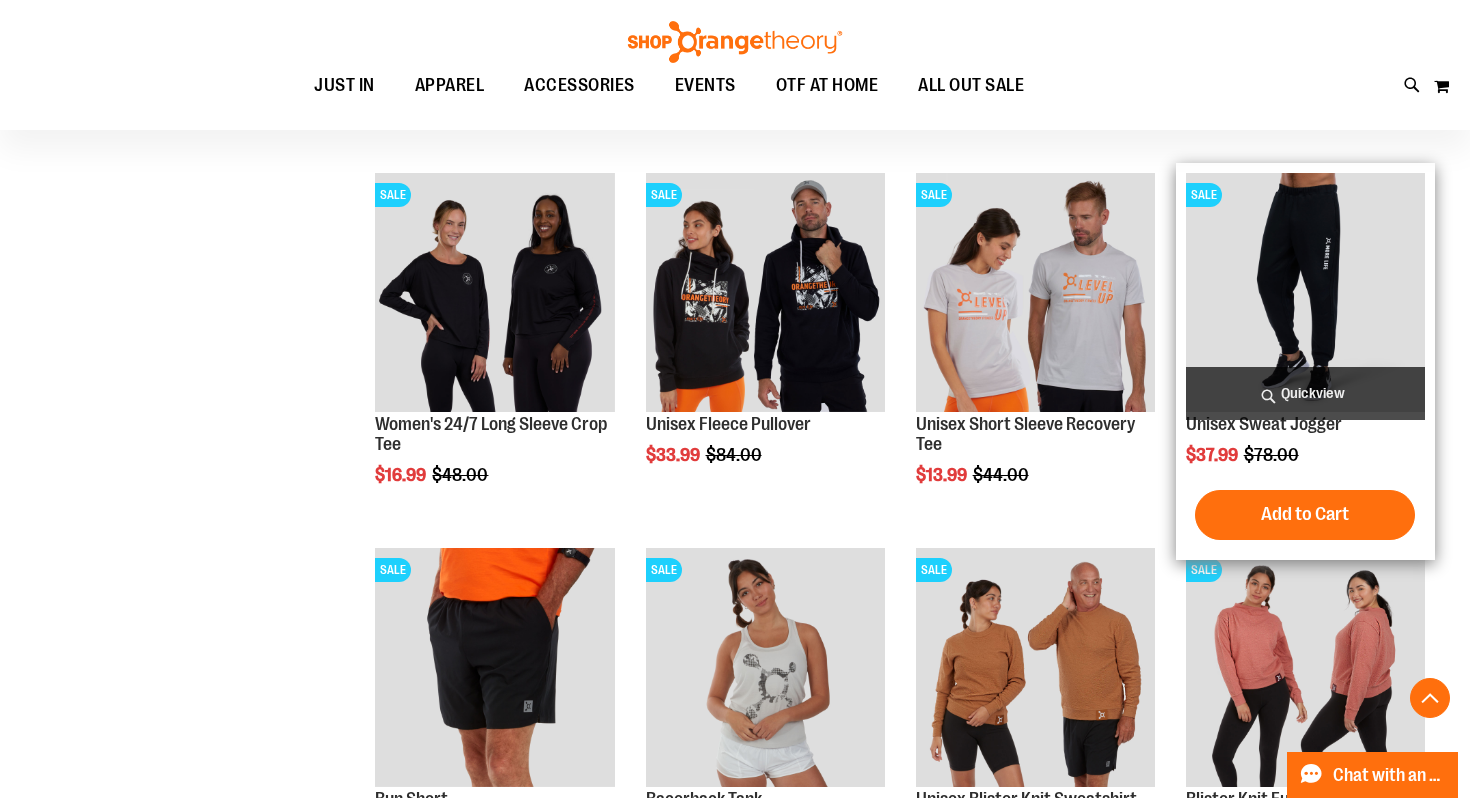 click on "Quickview" at bounding box center (1305, 393) 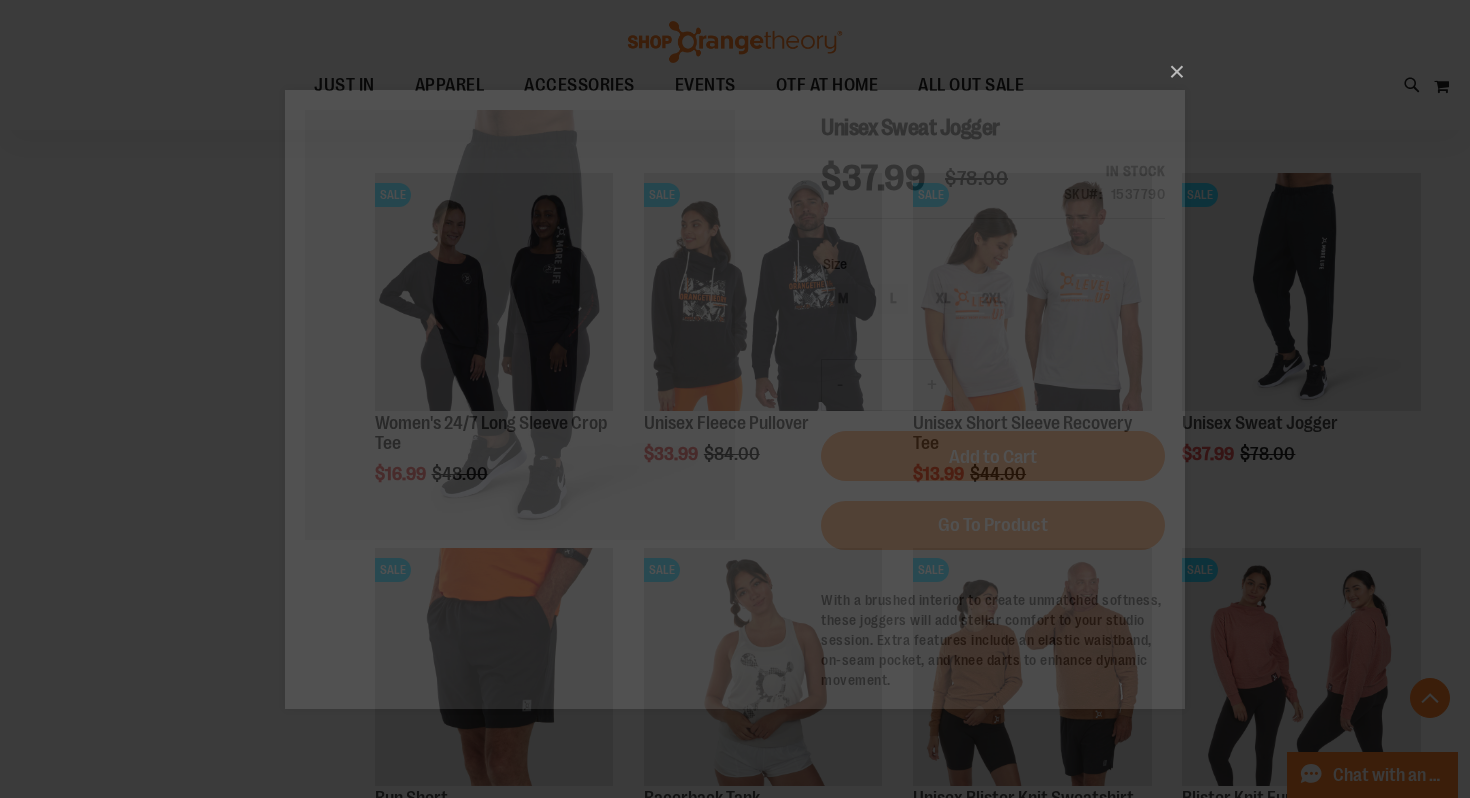 scroll, scrollTop: 0, scrollLeft: 0, axis: both 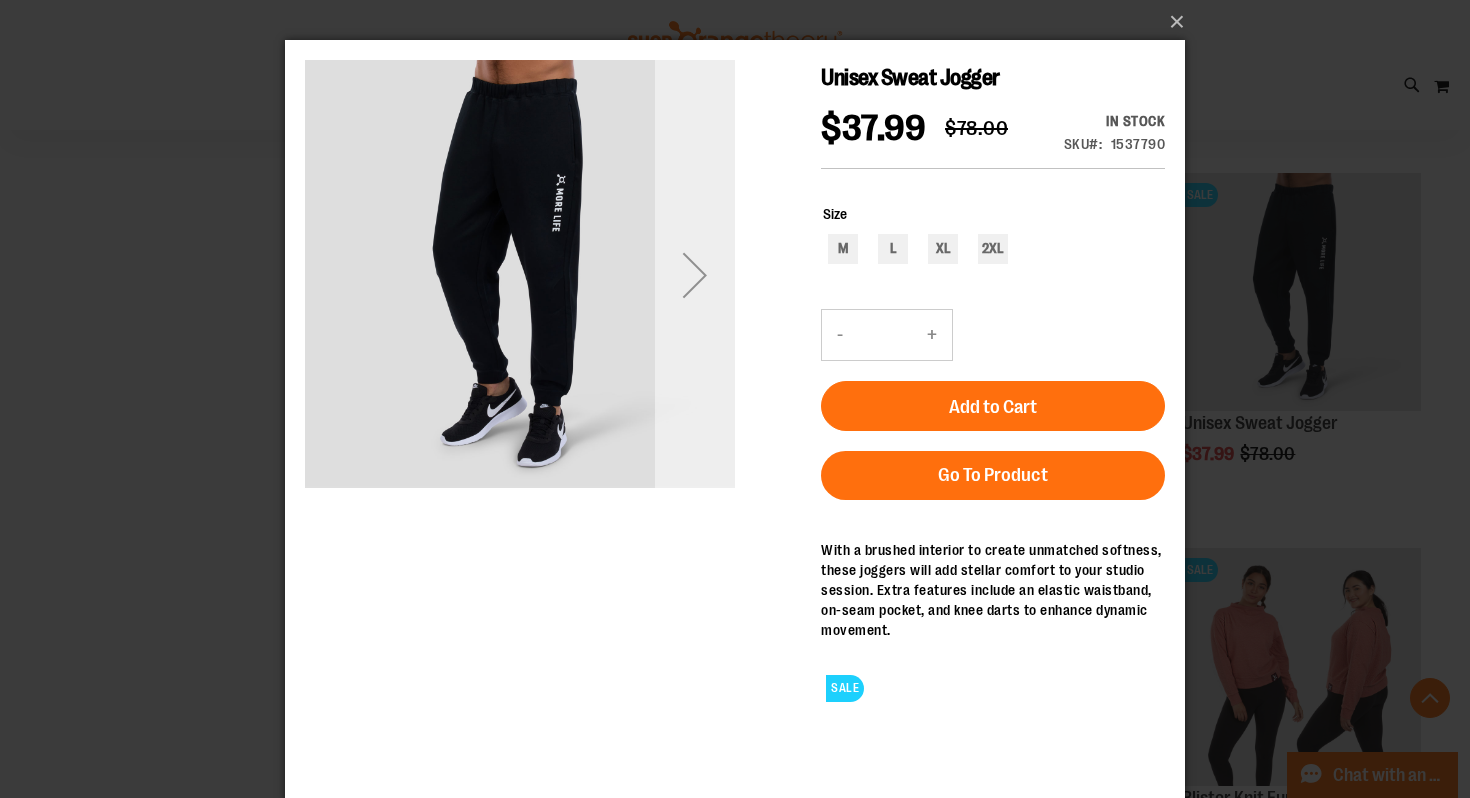 click at bounding box center (695, 275) 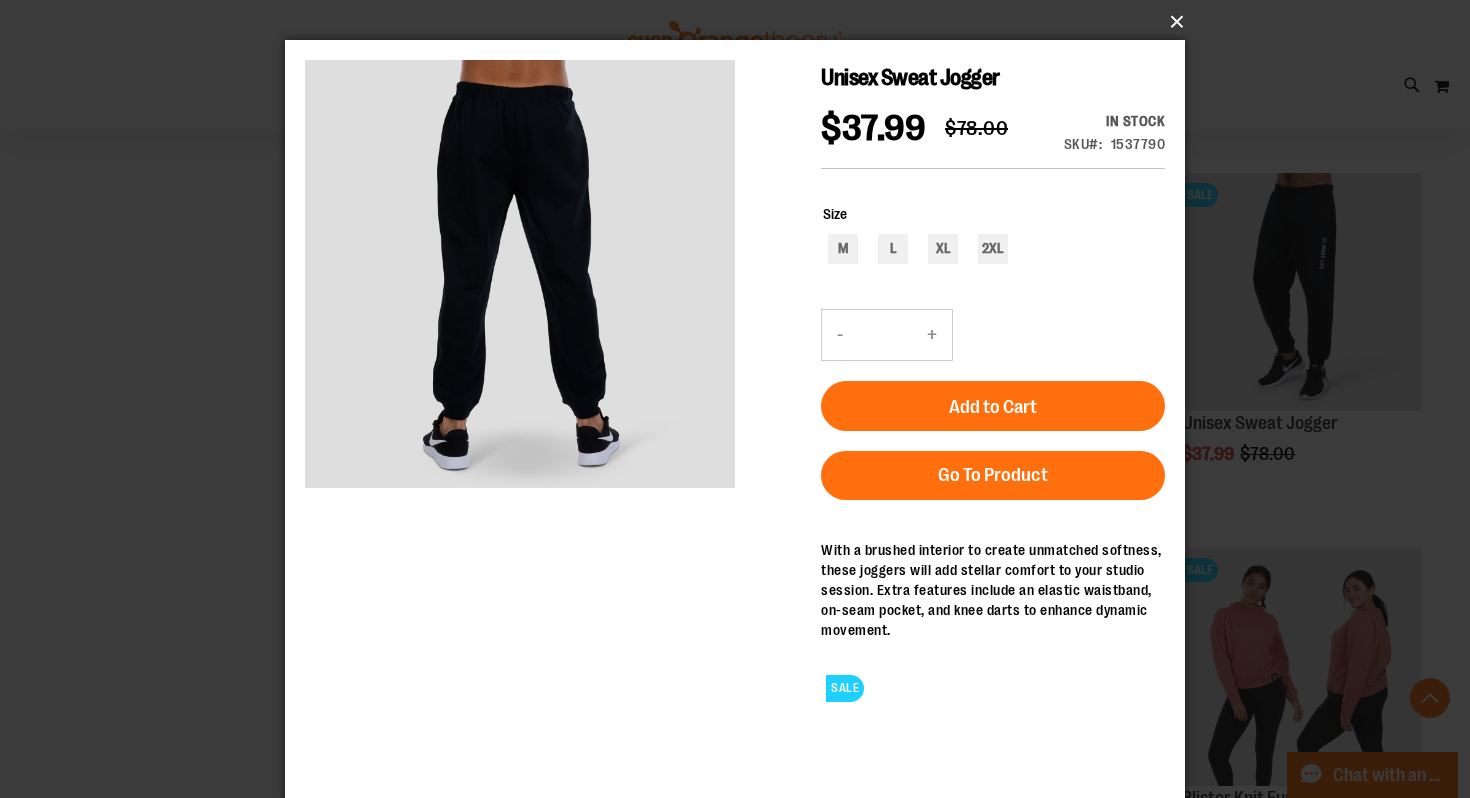 click on "×" at bounding box center [741, 22] 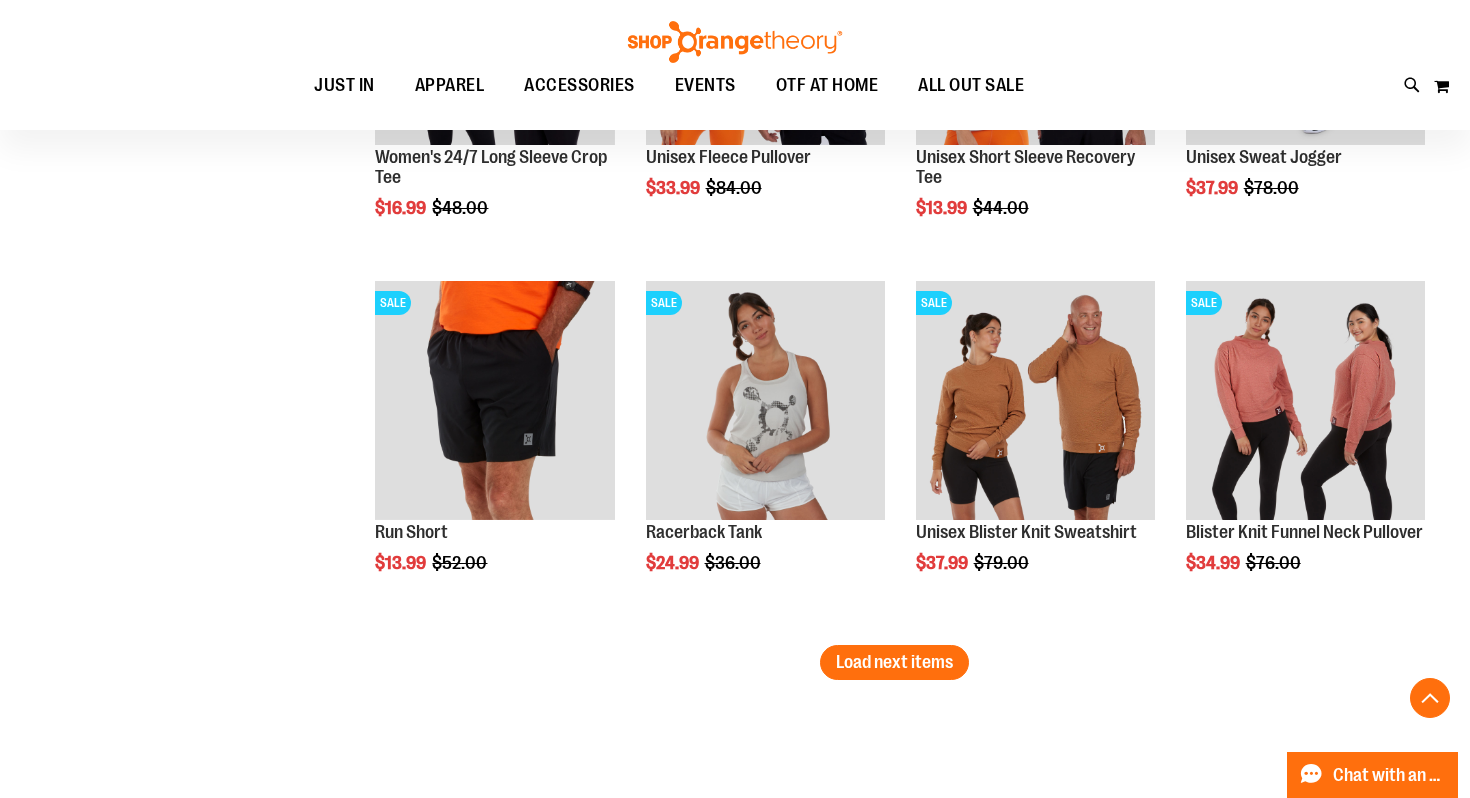 scroll, scrollTop: 7769, scrollLeft: 0, axis: vertical 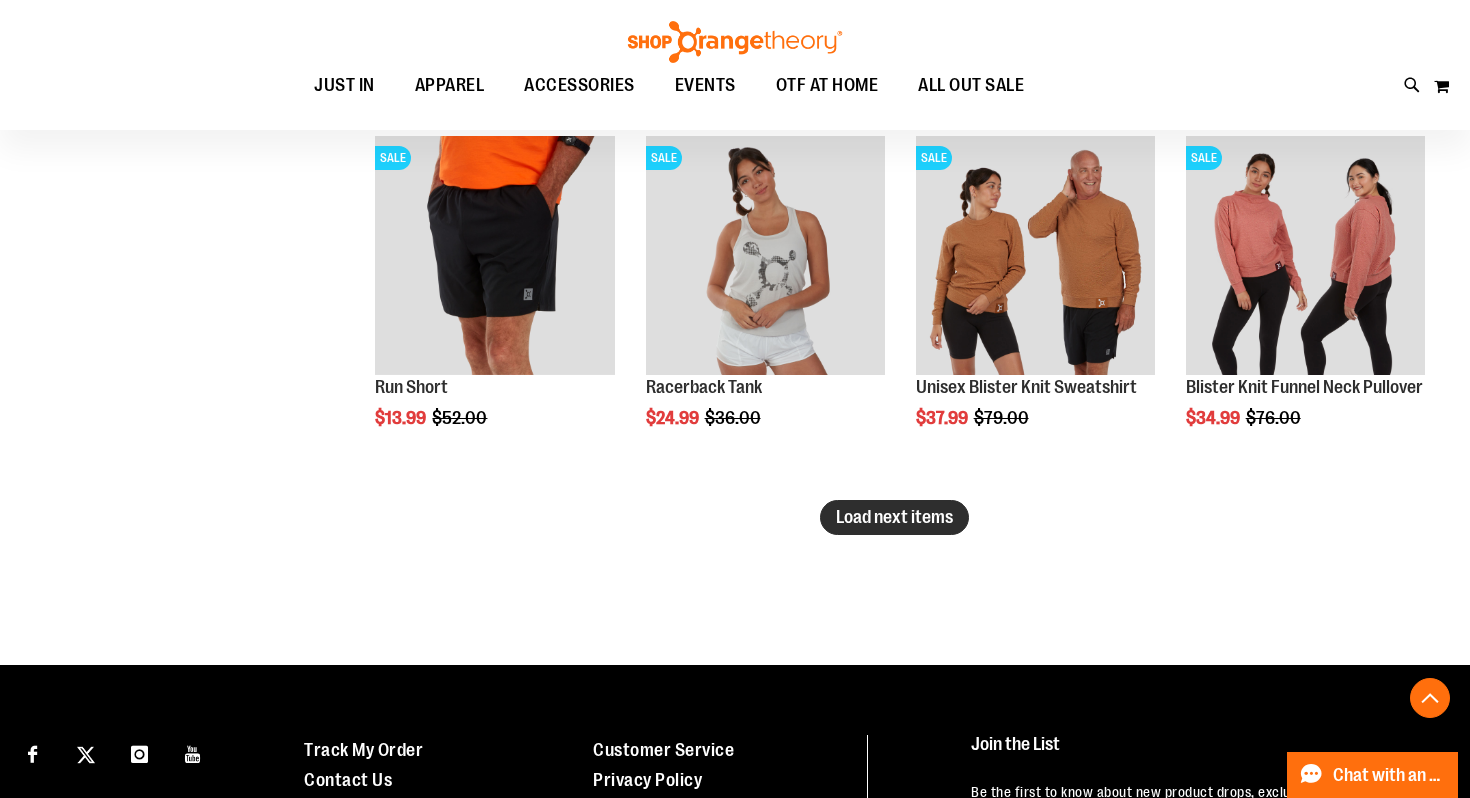 click on "Load next items" at bounding box center [894, 517] 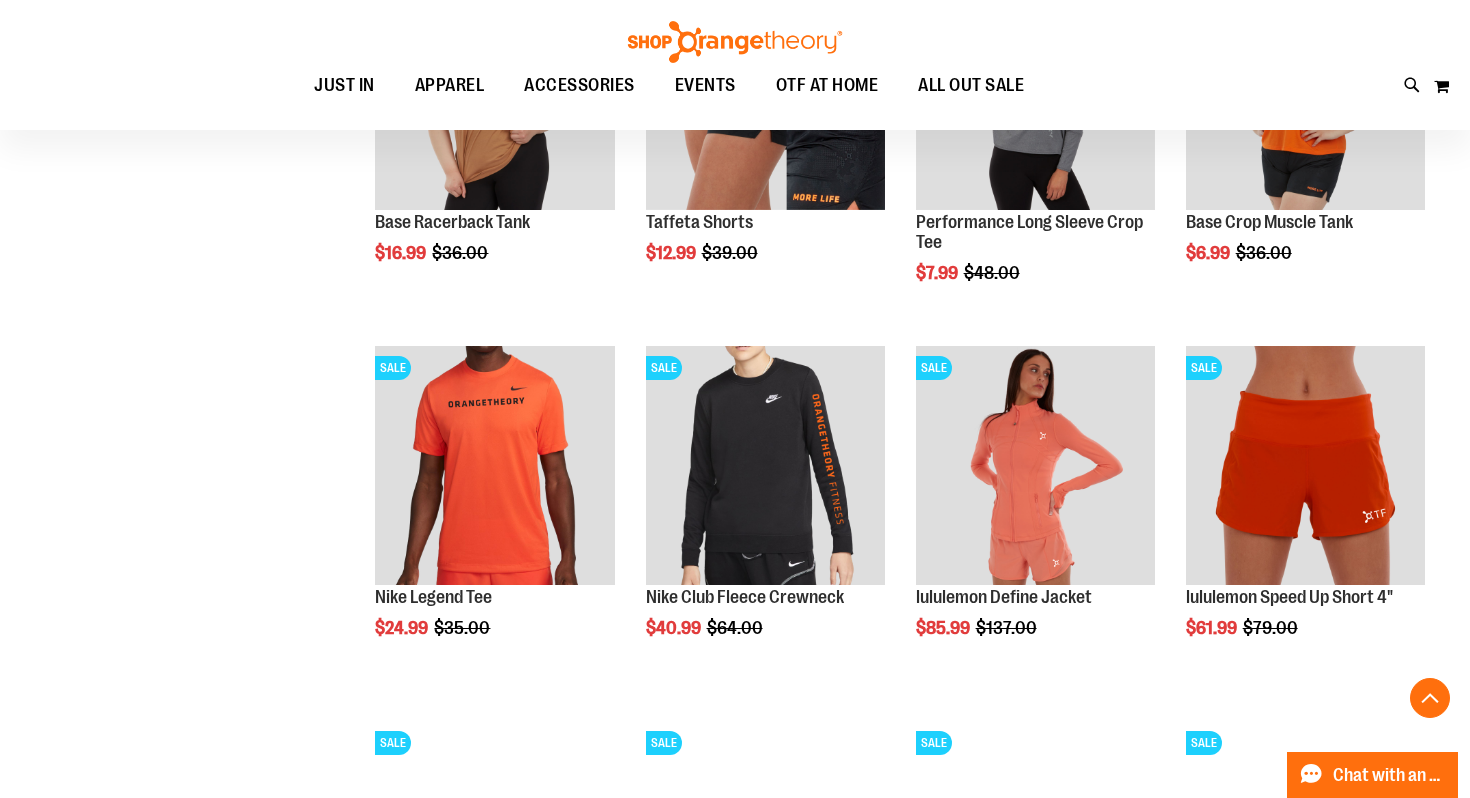 scroll, scrollTop: 8309, scrollLeft: 0, axis: vertical 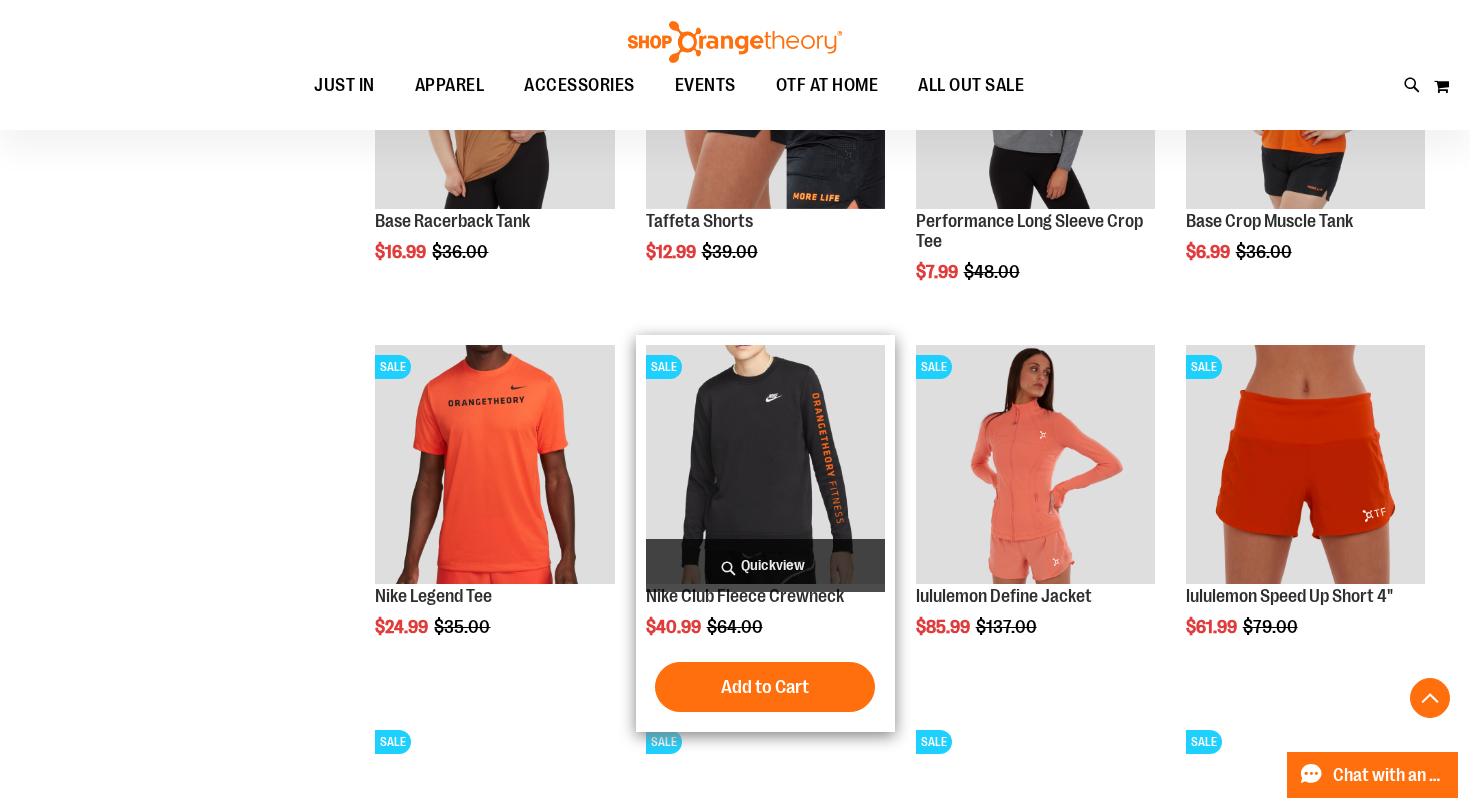 click on "Quickview" at bounding box center (765, 565) 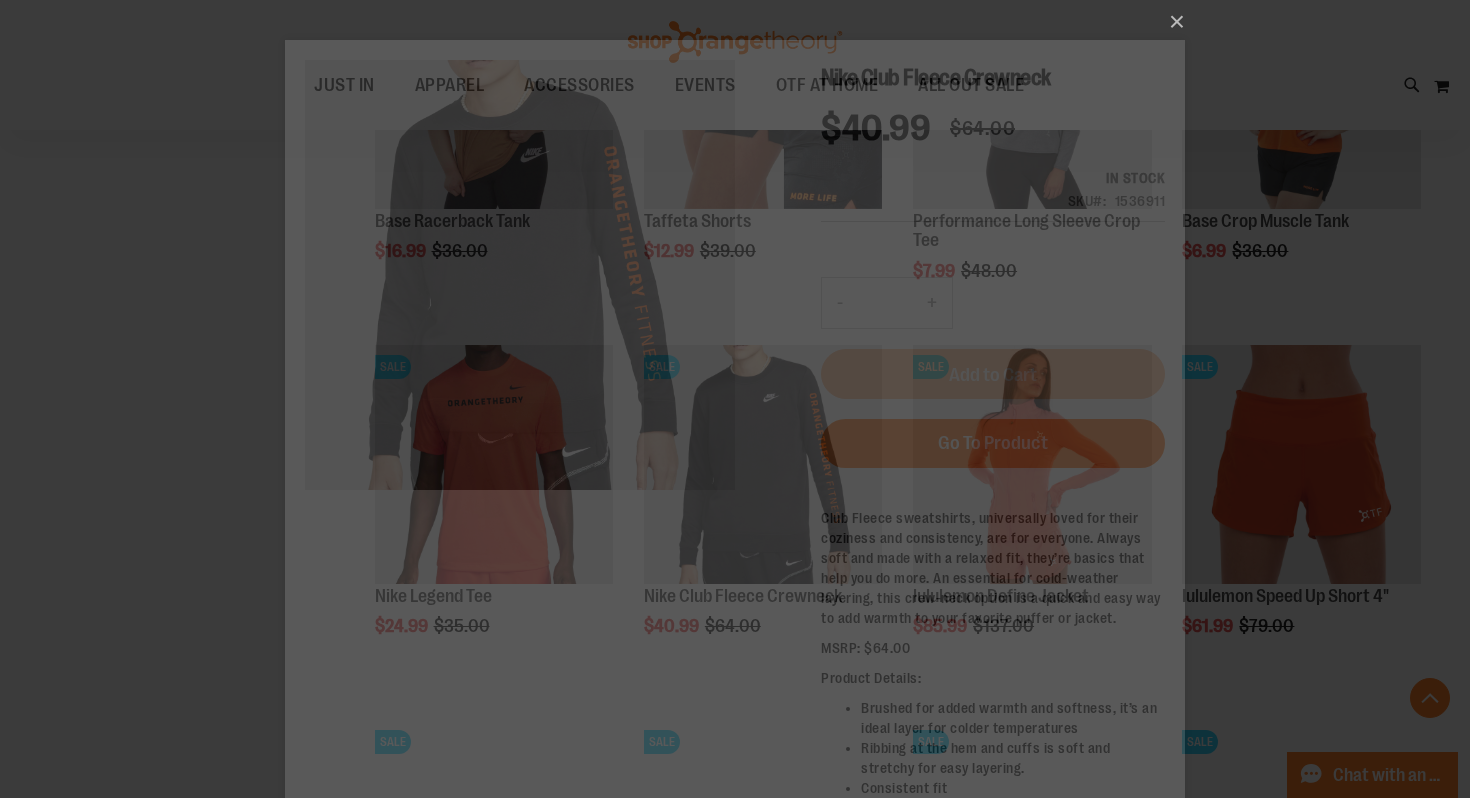 scroll, scrollTop: 0, scrollLeft: 0, axis: both 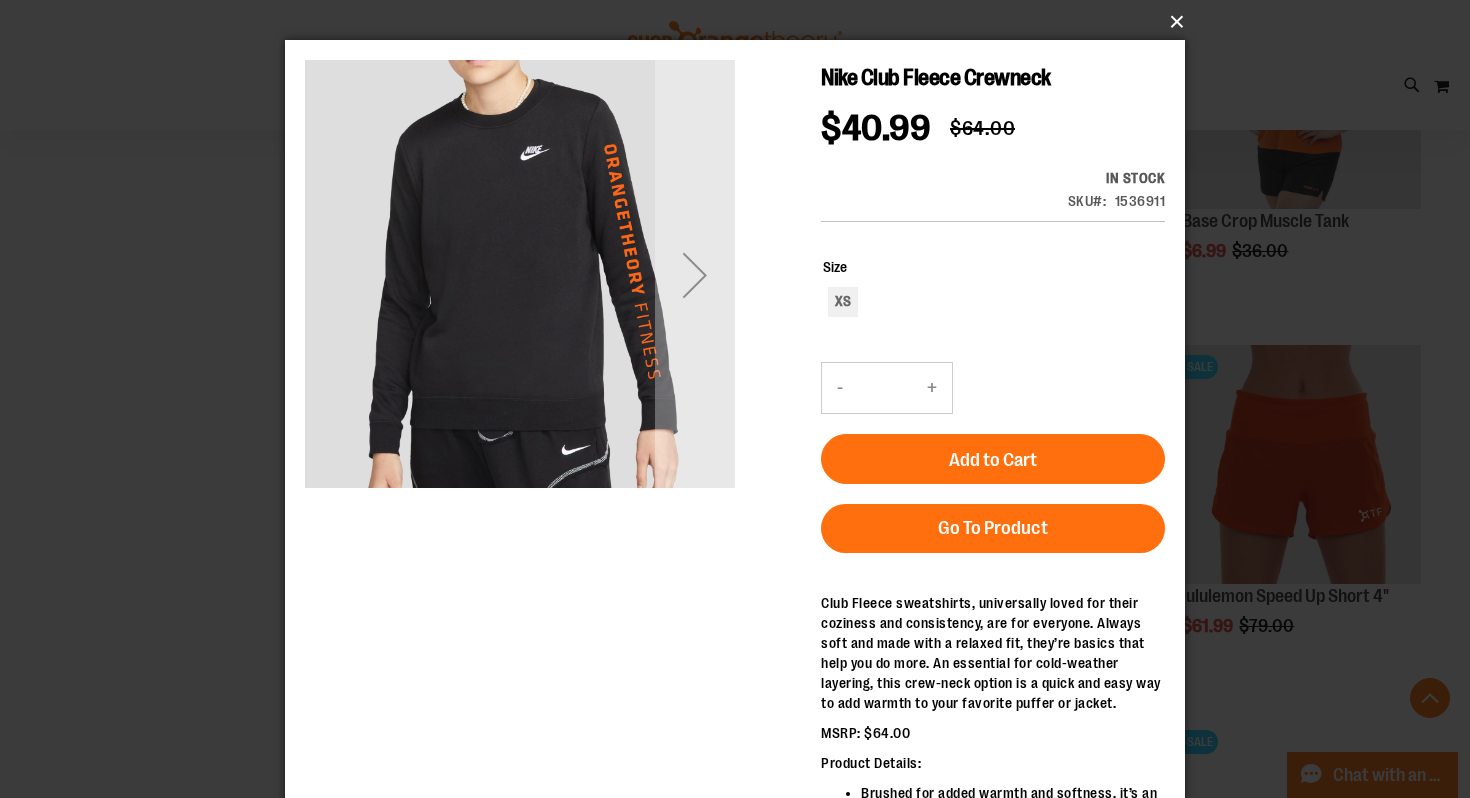 click on "×" at bounding box center (741, 22) 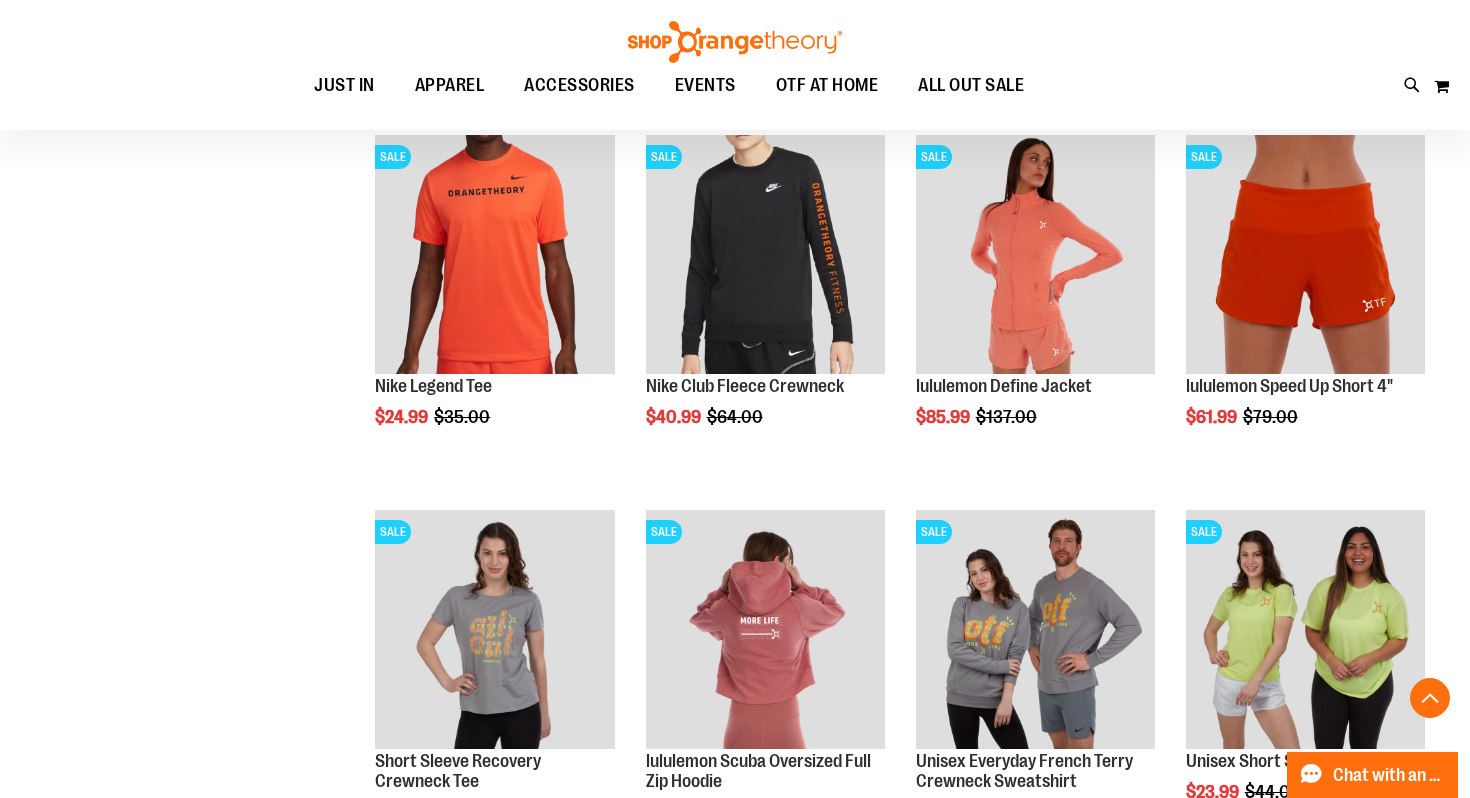 scroll, scrollTop: 8787, scrollLeft: 0, axis: vertical 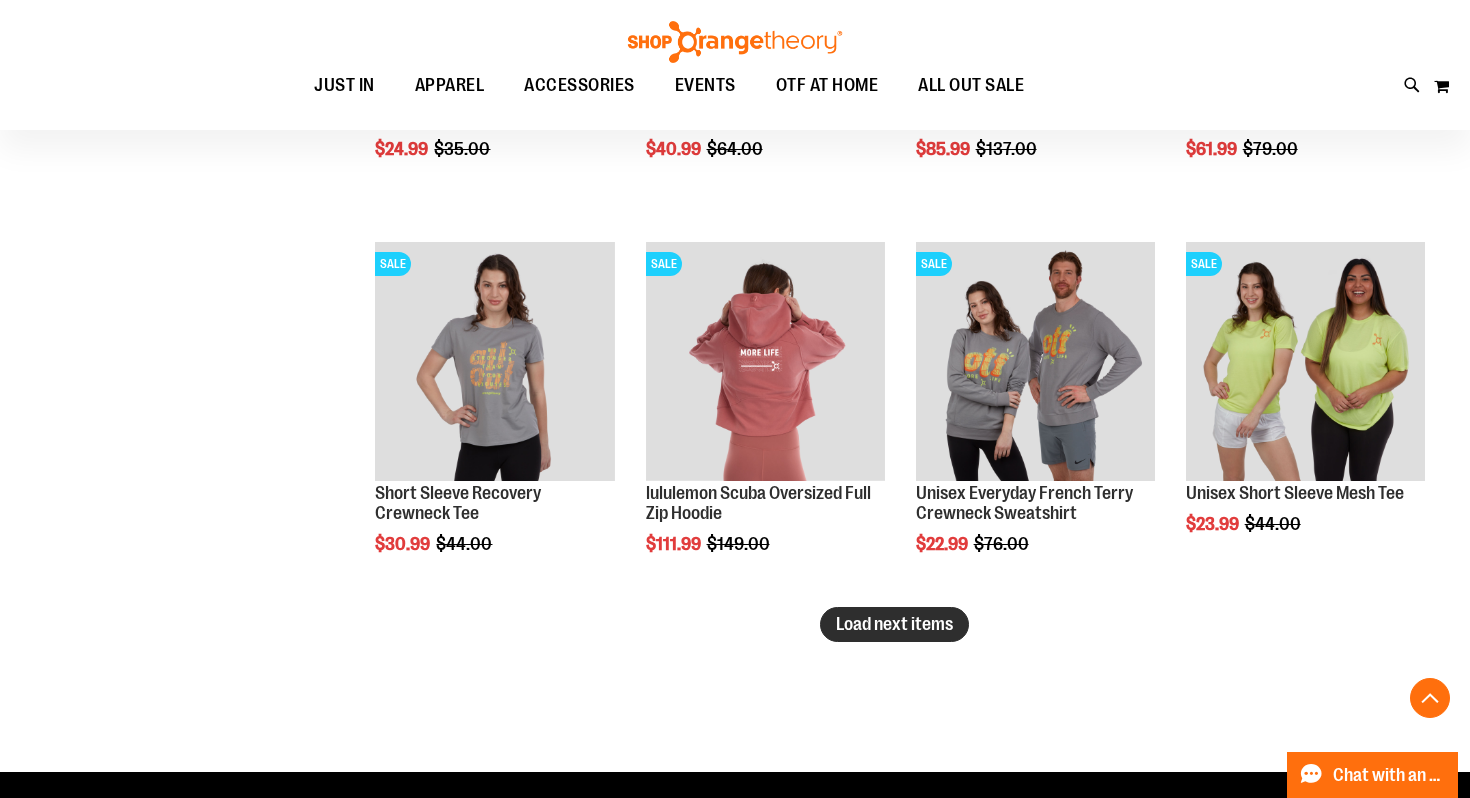 click on "Load next items" at bounding box center (894, 624) 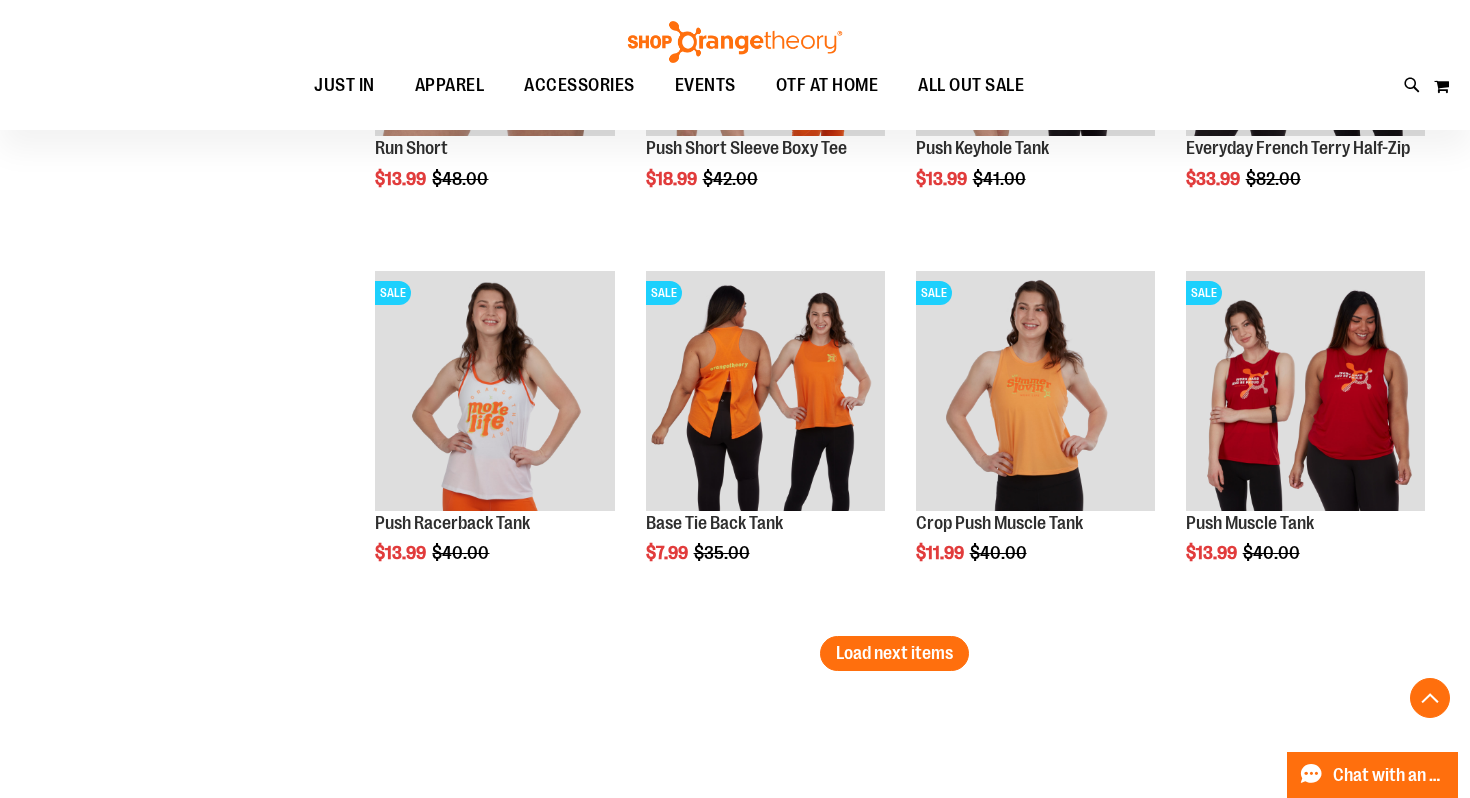 scroll, scrollTop: 9883, scrollLeft: 0, axis: vertical 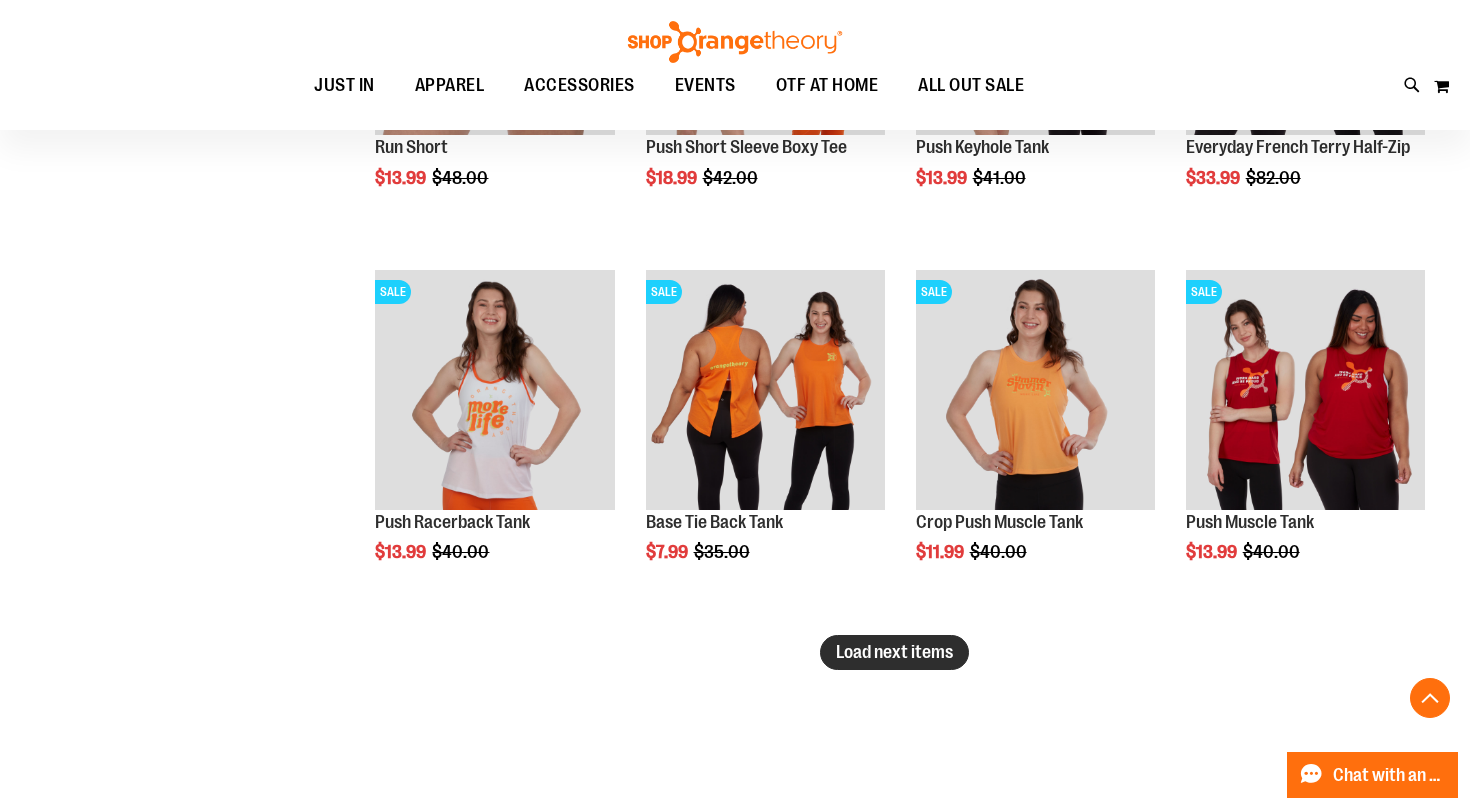 click on "Load next items" at bounding box center [894, 652] 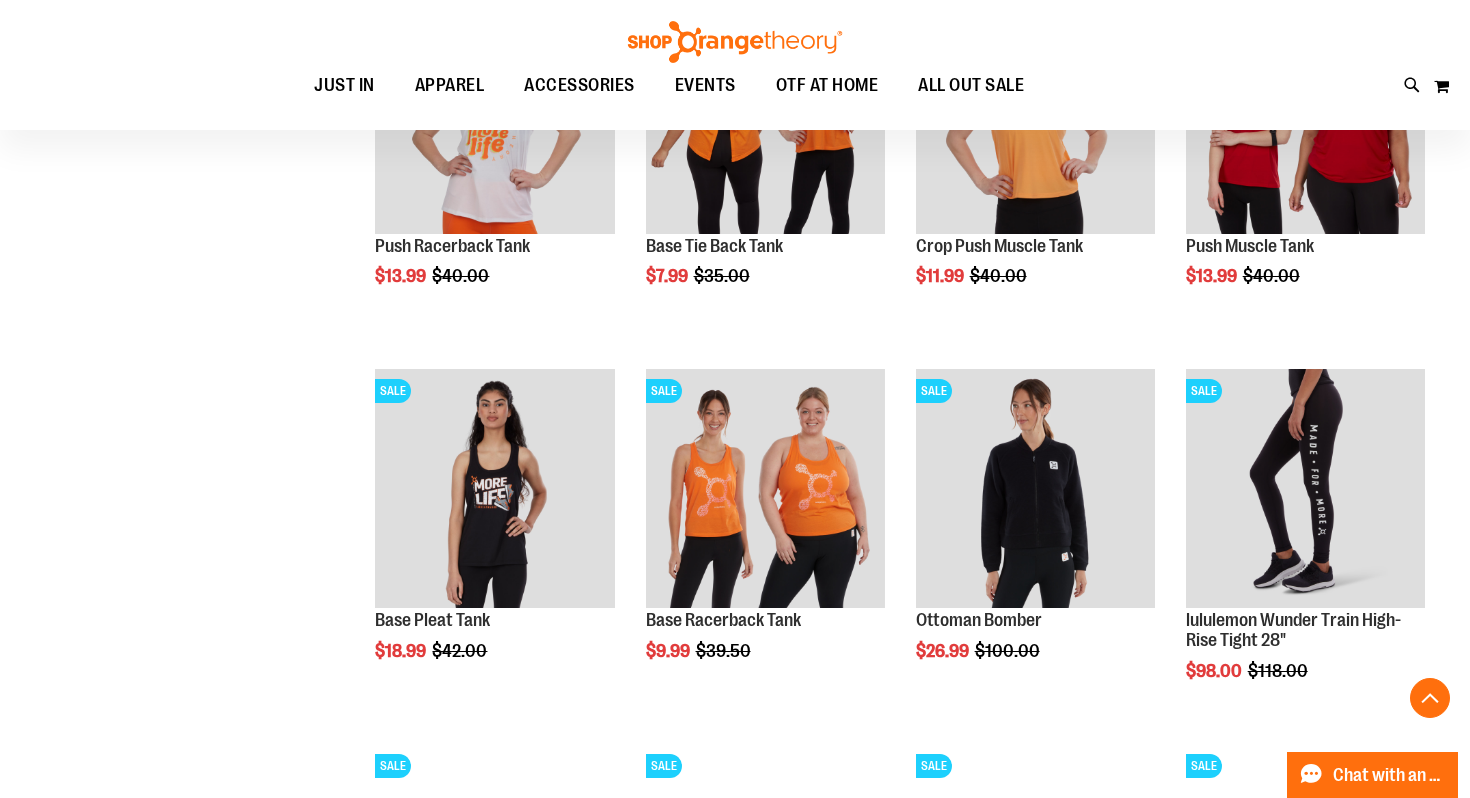 scroll, scrollTop: 10283, scrollLeft: 0, axis: vertical 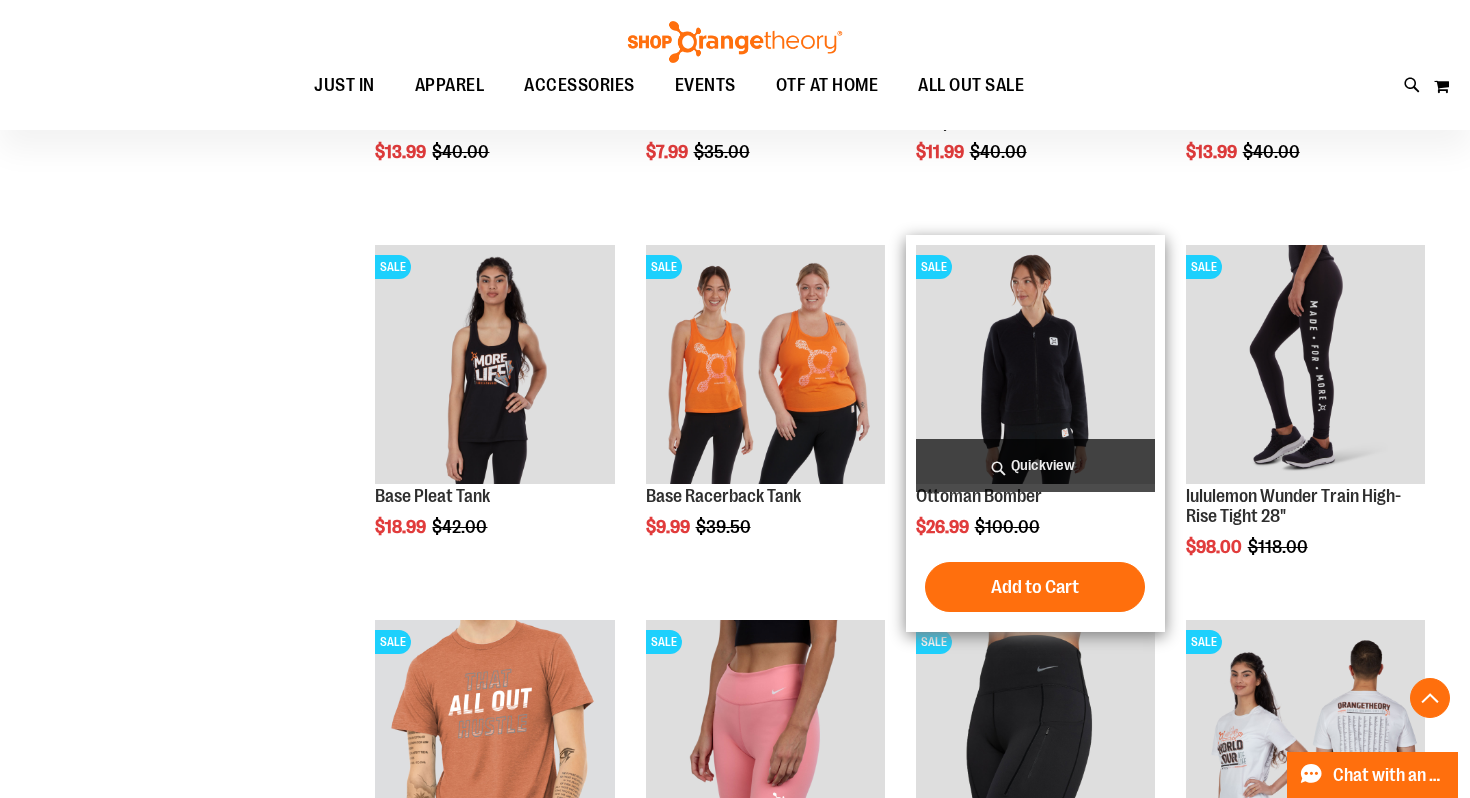click on "Quickview" at bounding box center (1035, 465) 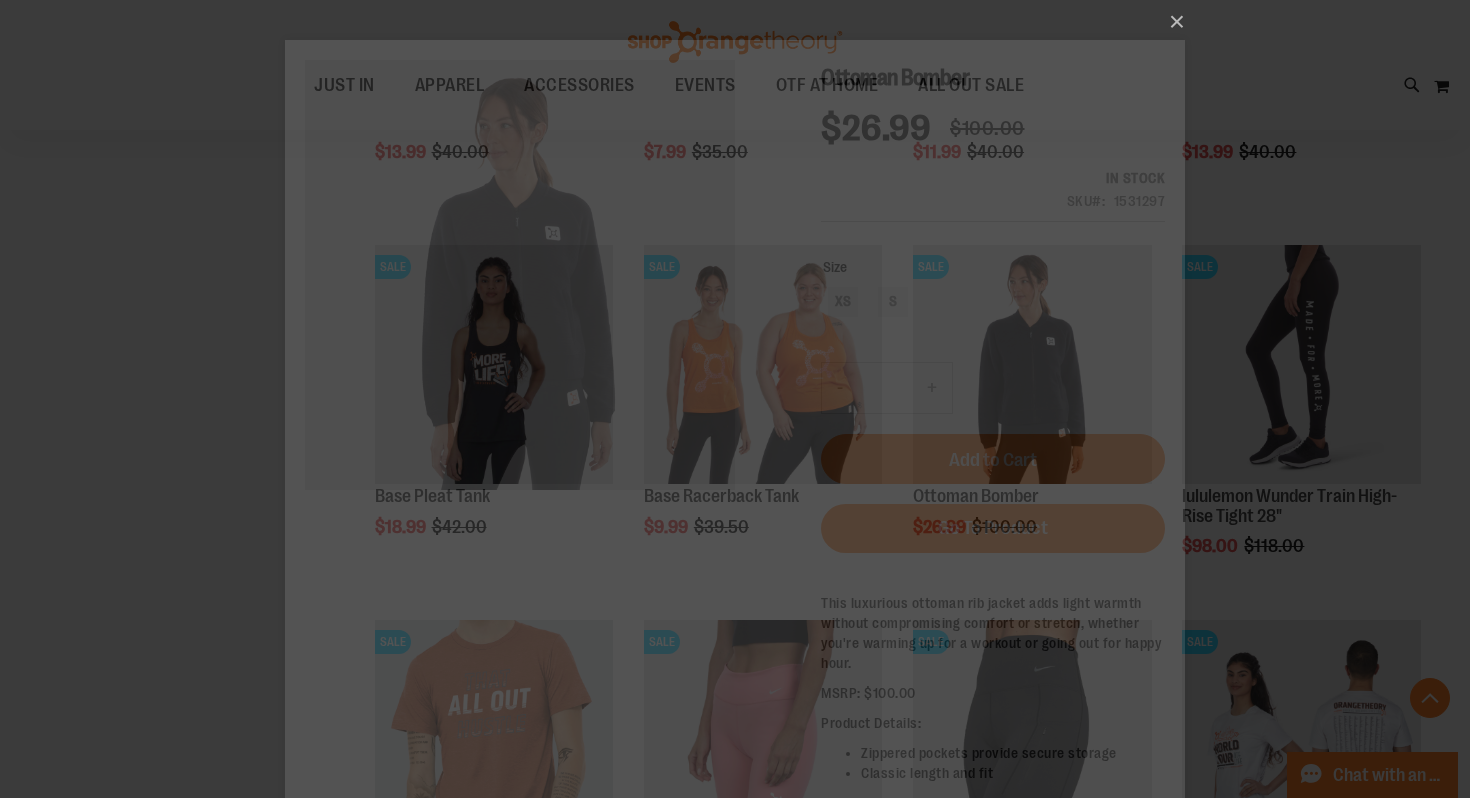 scroll, scrollTop: 0, scrollLeft: 0, axis: both 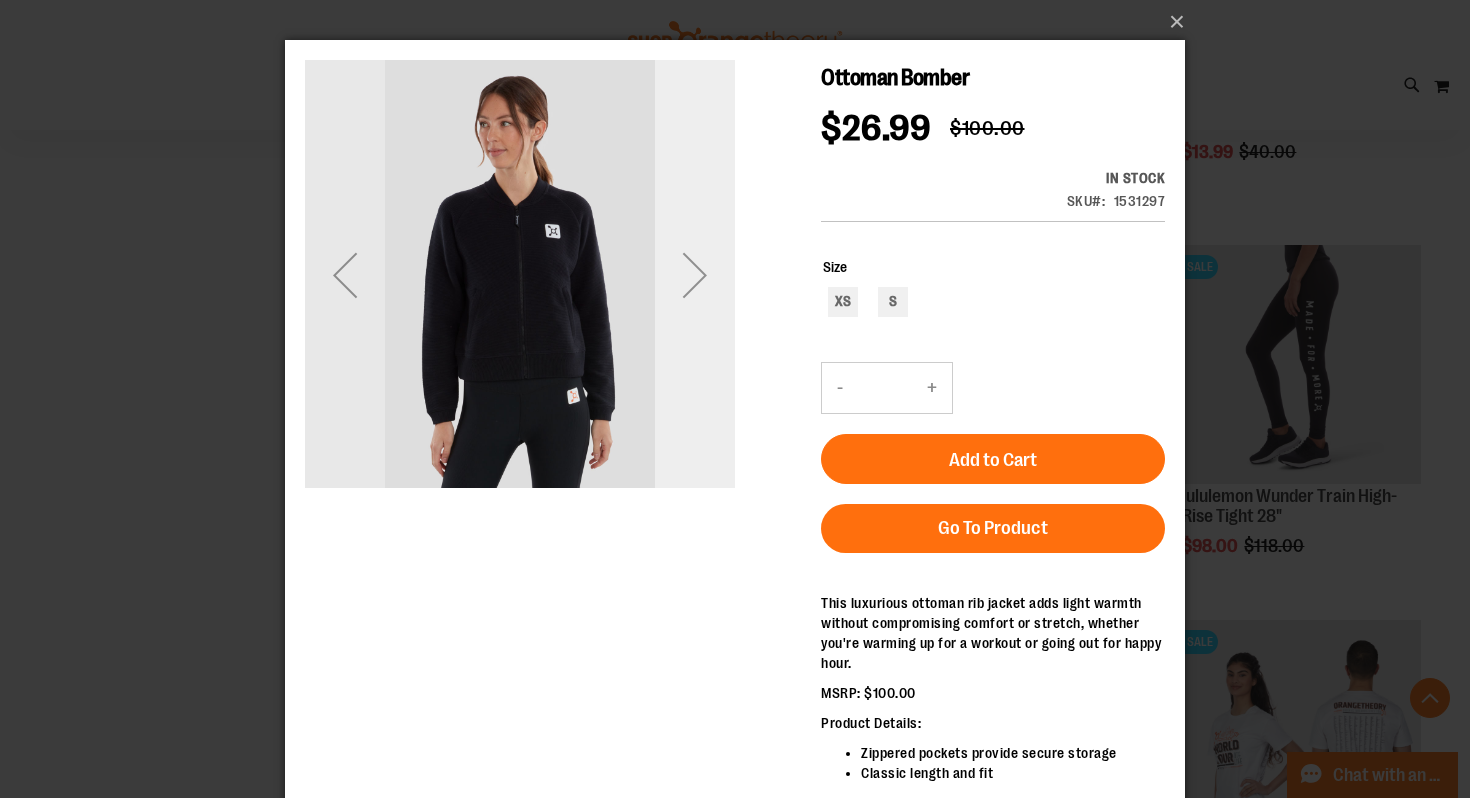 click at bounding box center [695, 275] 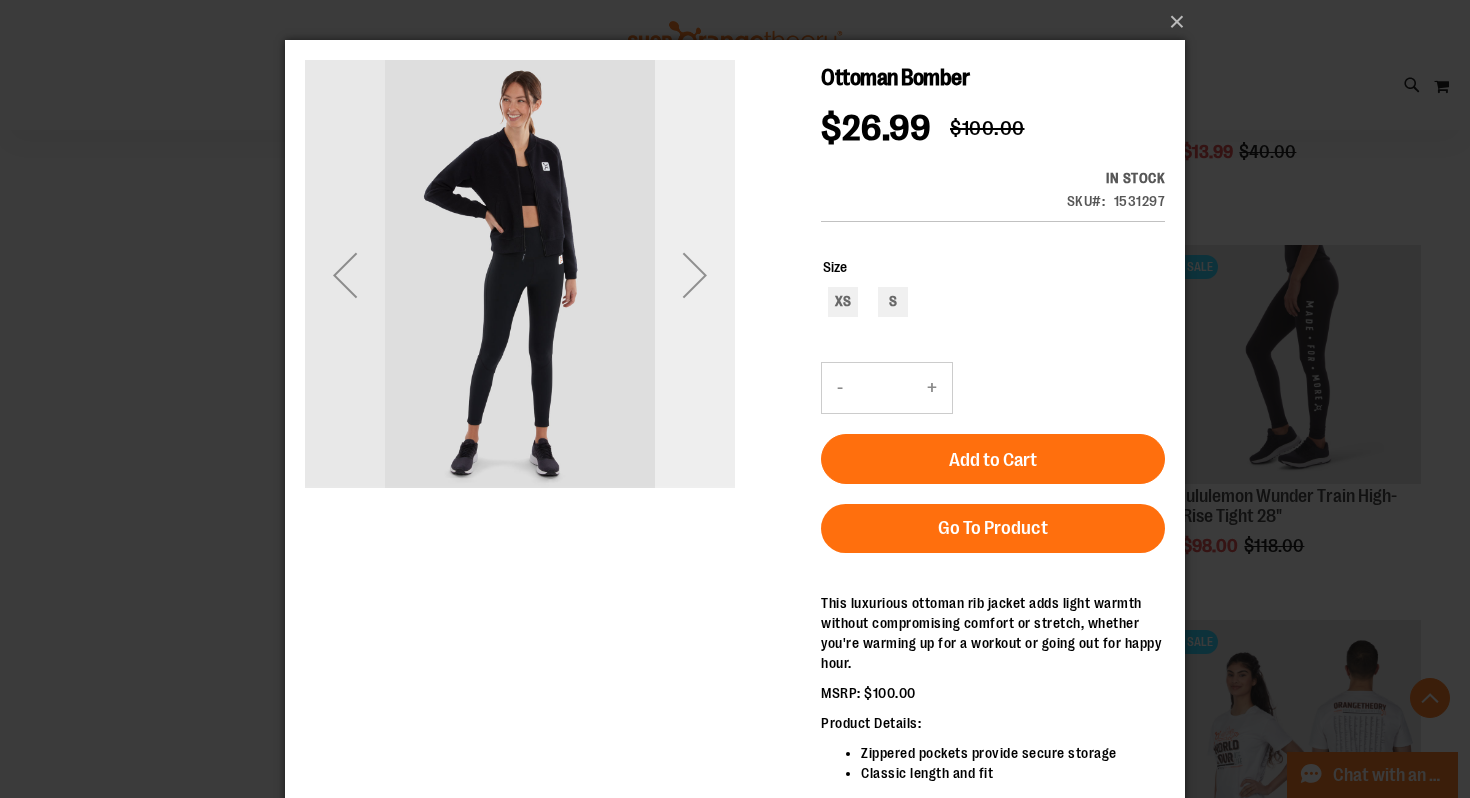 click at bounding box center [695, 275] 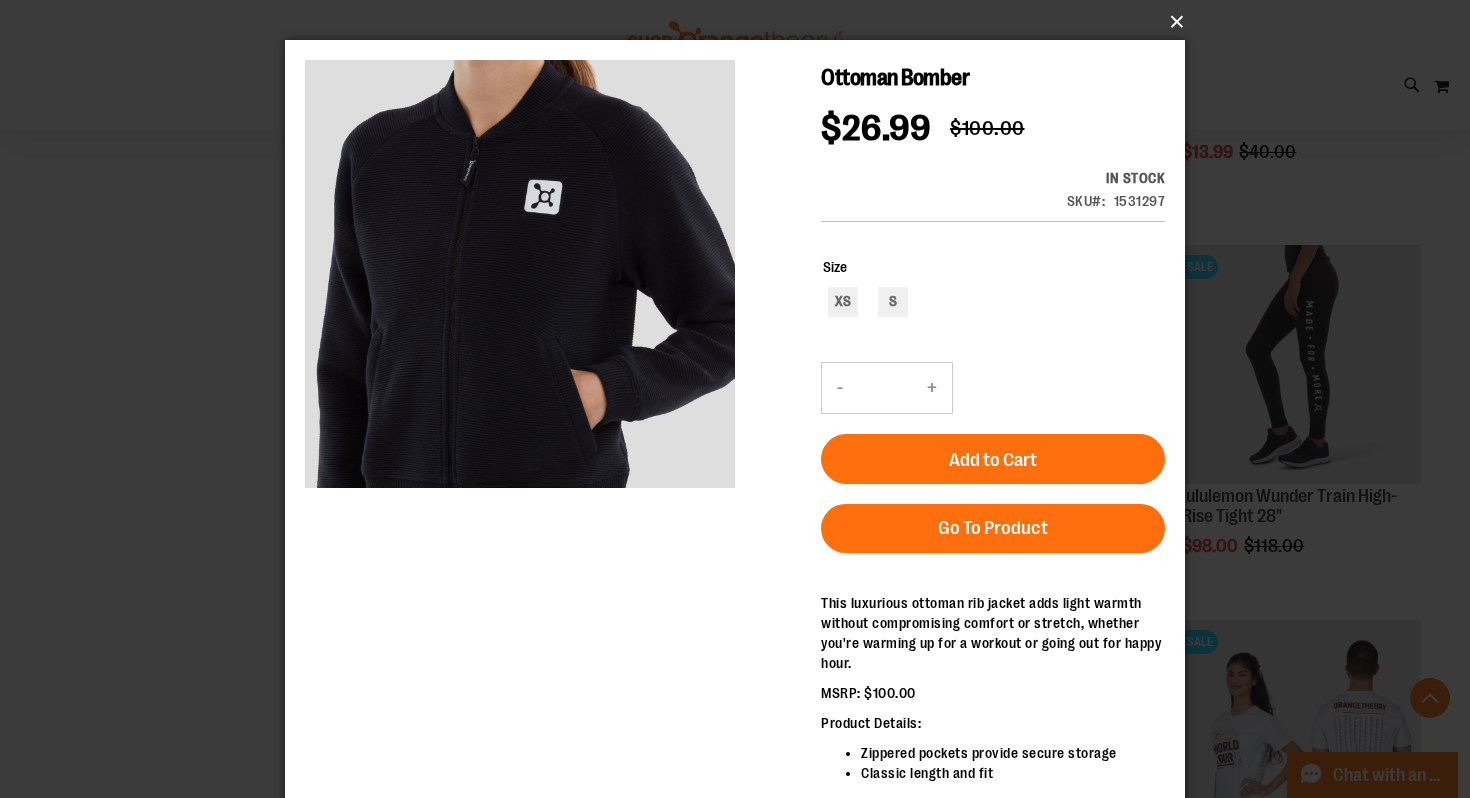 click on "×" at bounding box center (741, 22) 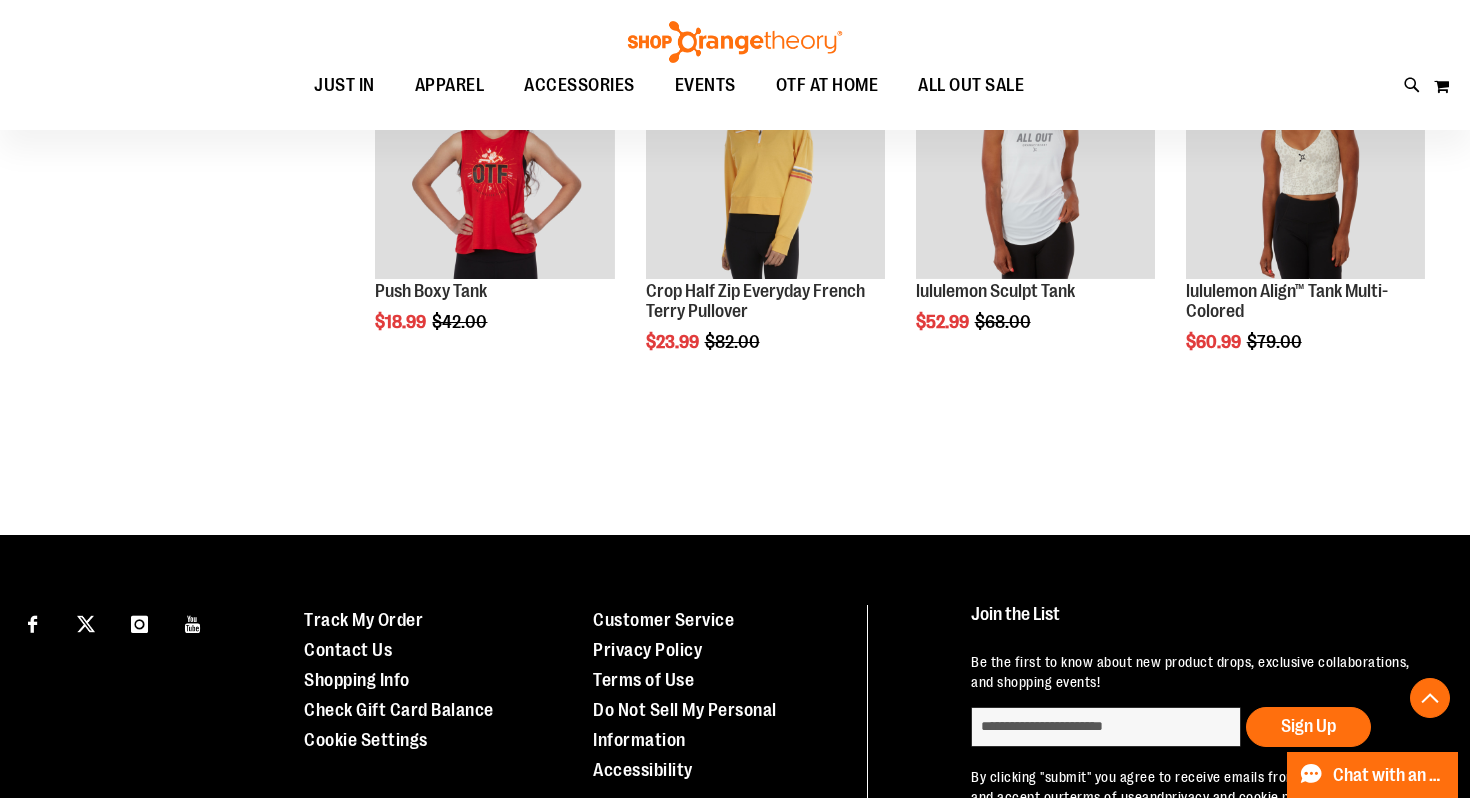 scroll, scrollTop: 11391, scrollLeft: 0, axis: vertical 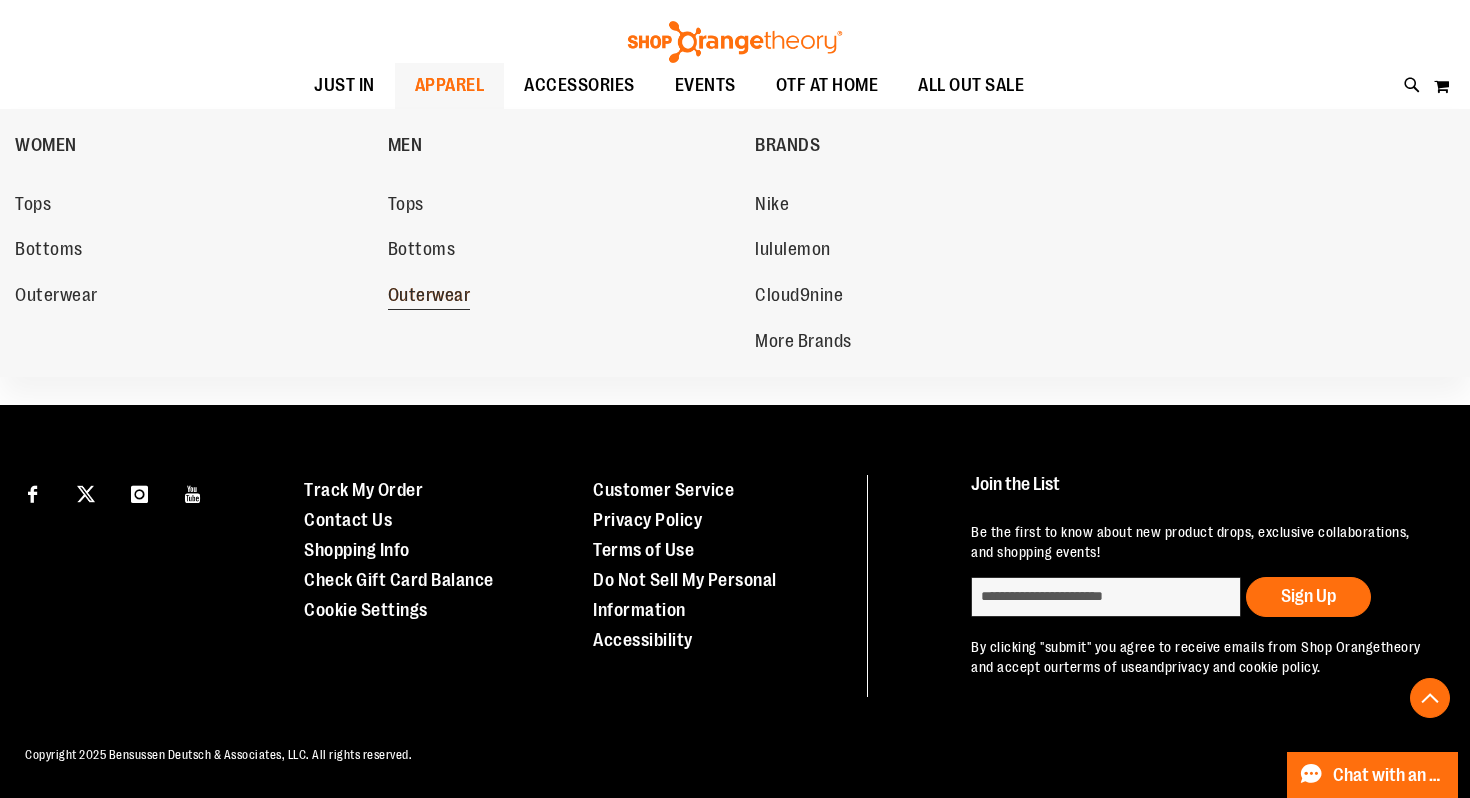 click on "Outerwear" at bounding box center [429, 297] 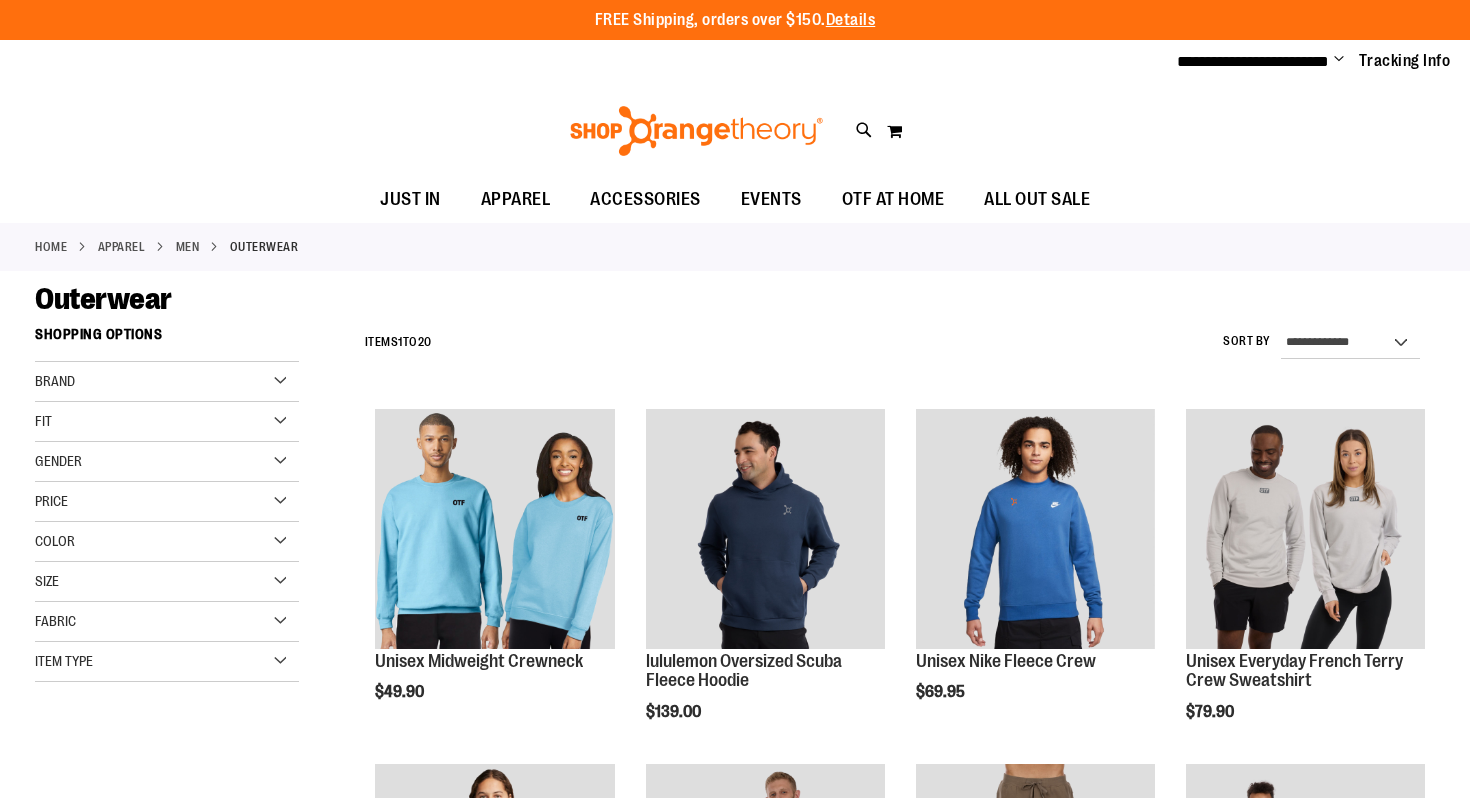 scroll, scrollTop: 0, scrollLeft: 0, axis: both 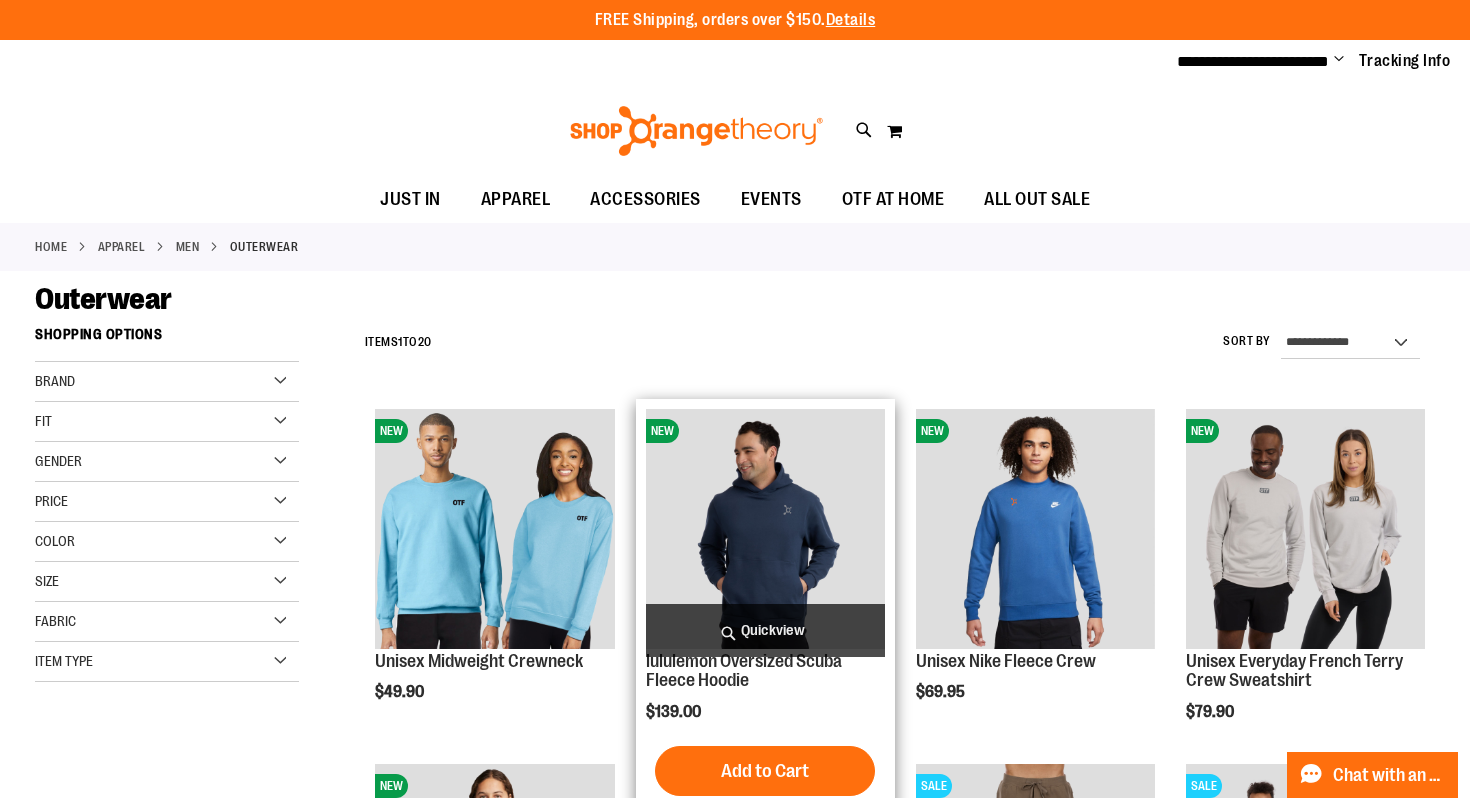 type on "**********" 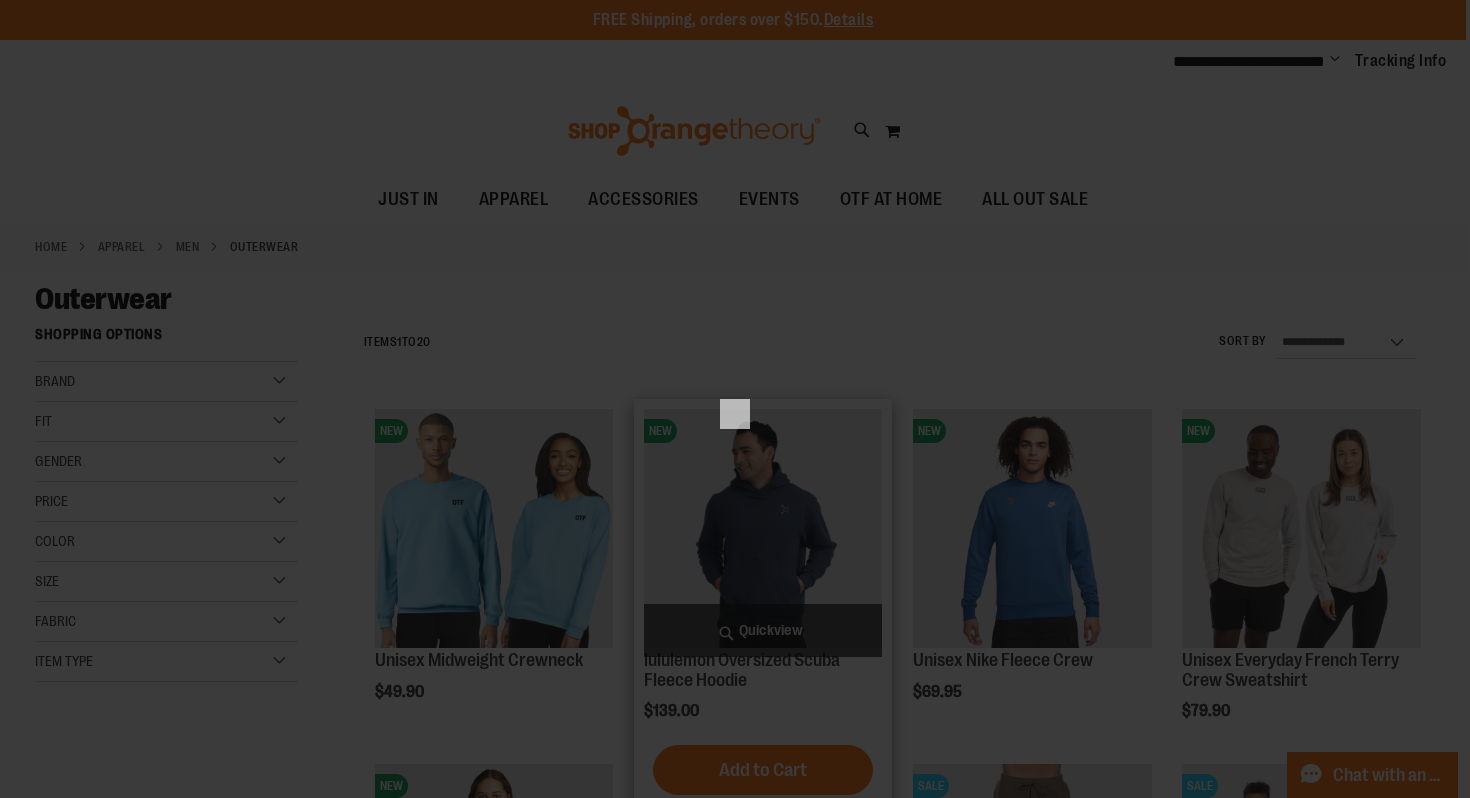 scroll, scrollTop: 0, scrollLeft: 0, axis: both 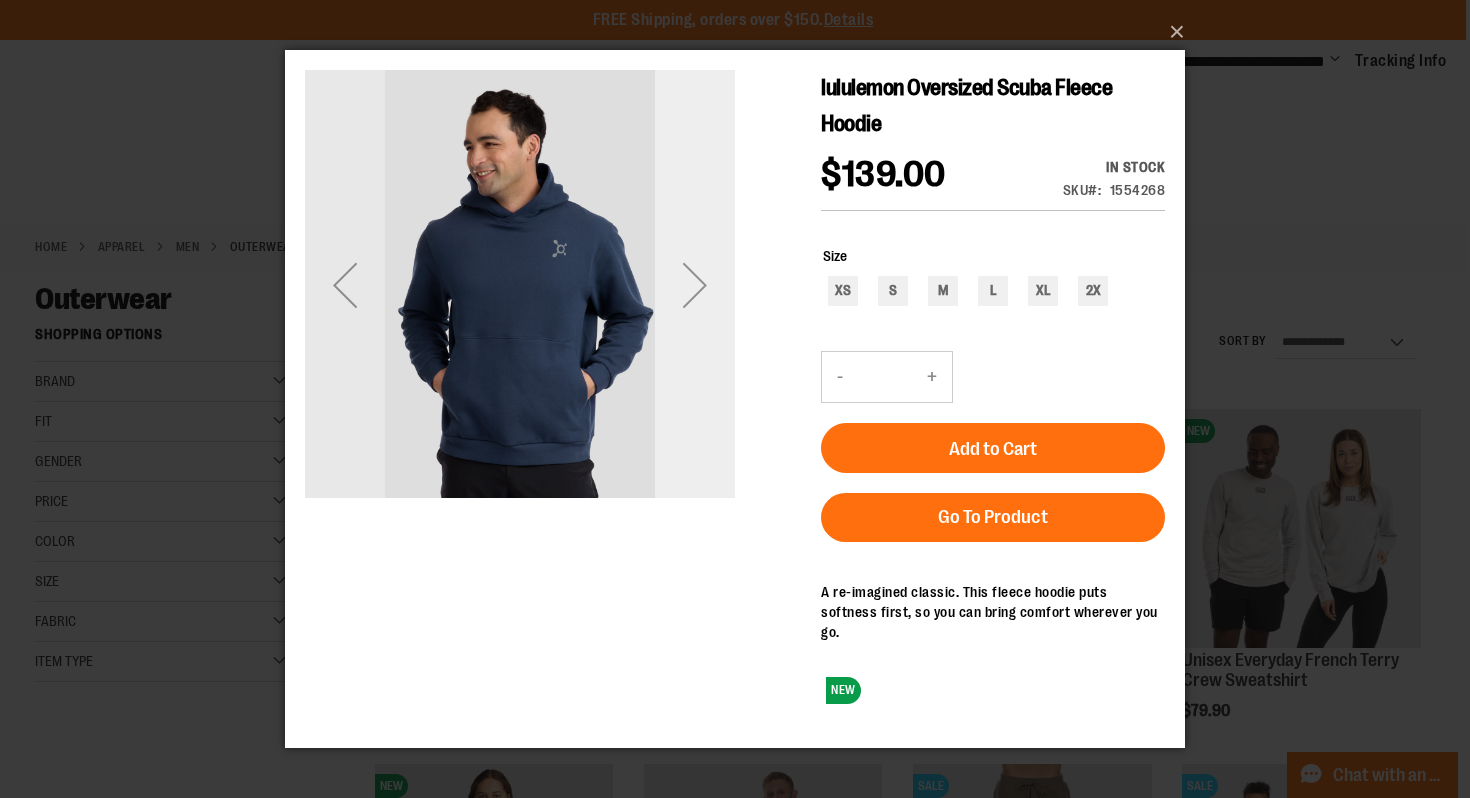 click at bounding box center (695, 285) 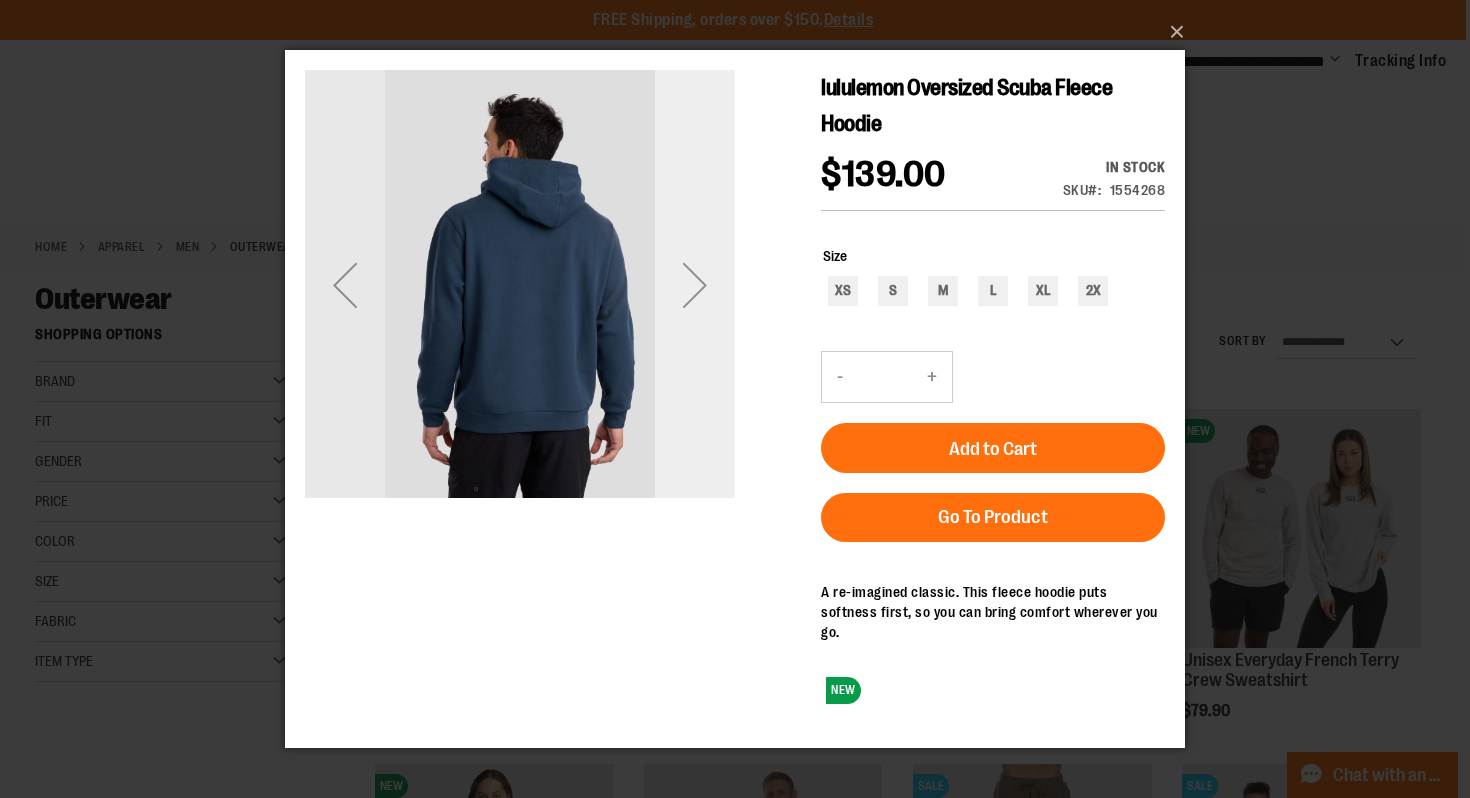 click at bounding box center [695, 285] 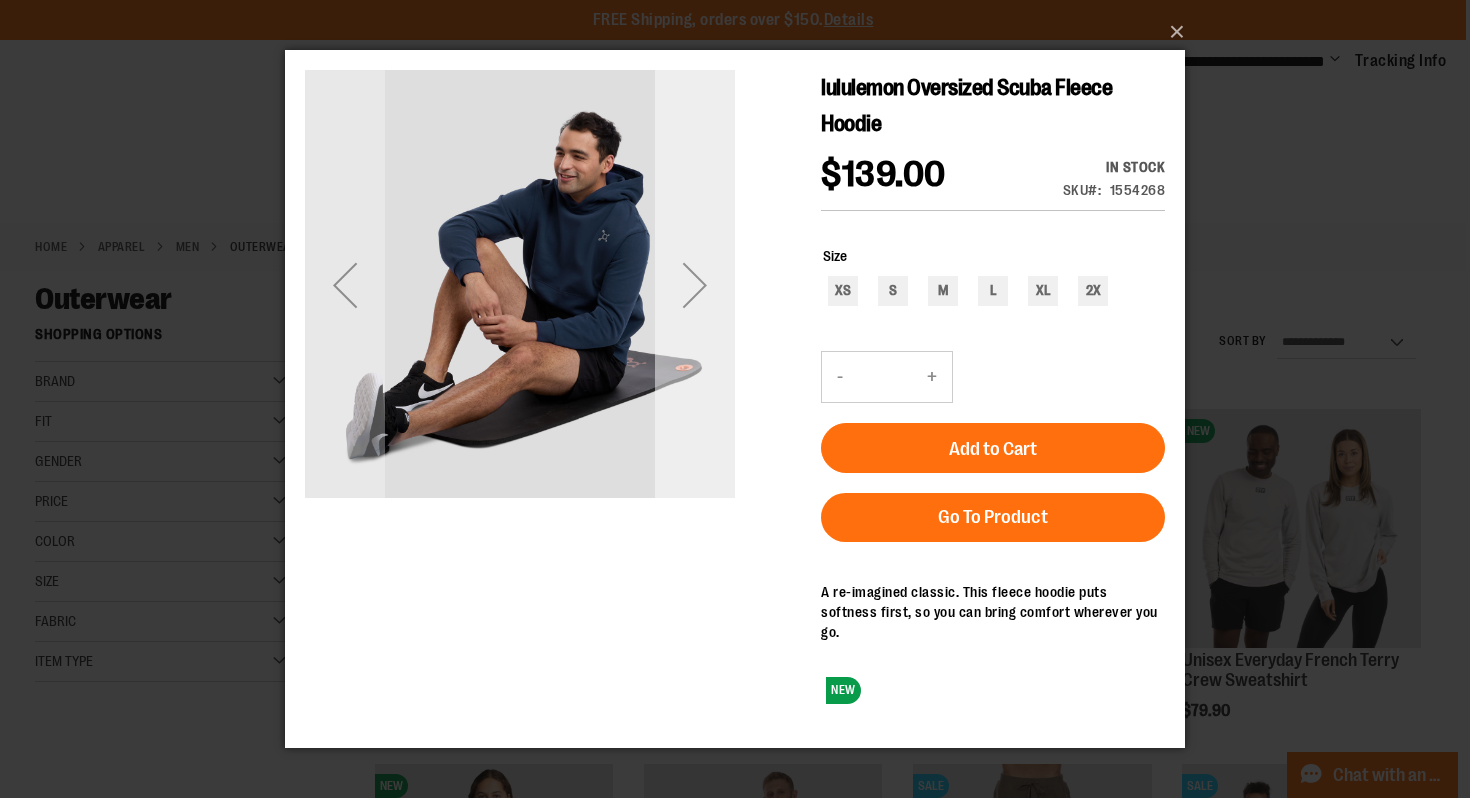 click at bounding box center [695, 285] 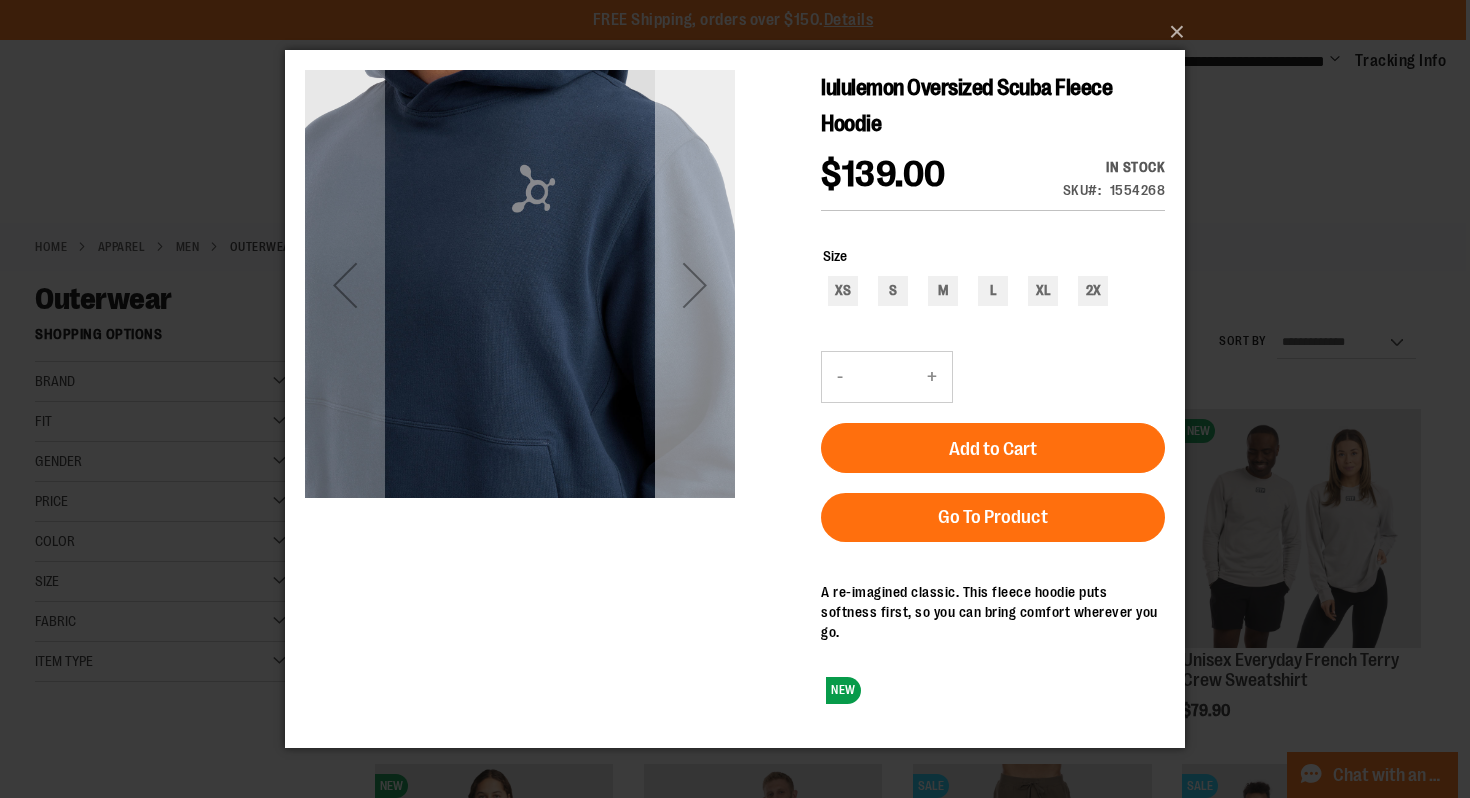 click at bounding box center [695, 285] 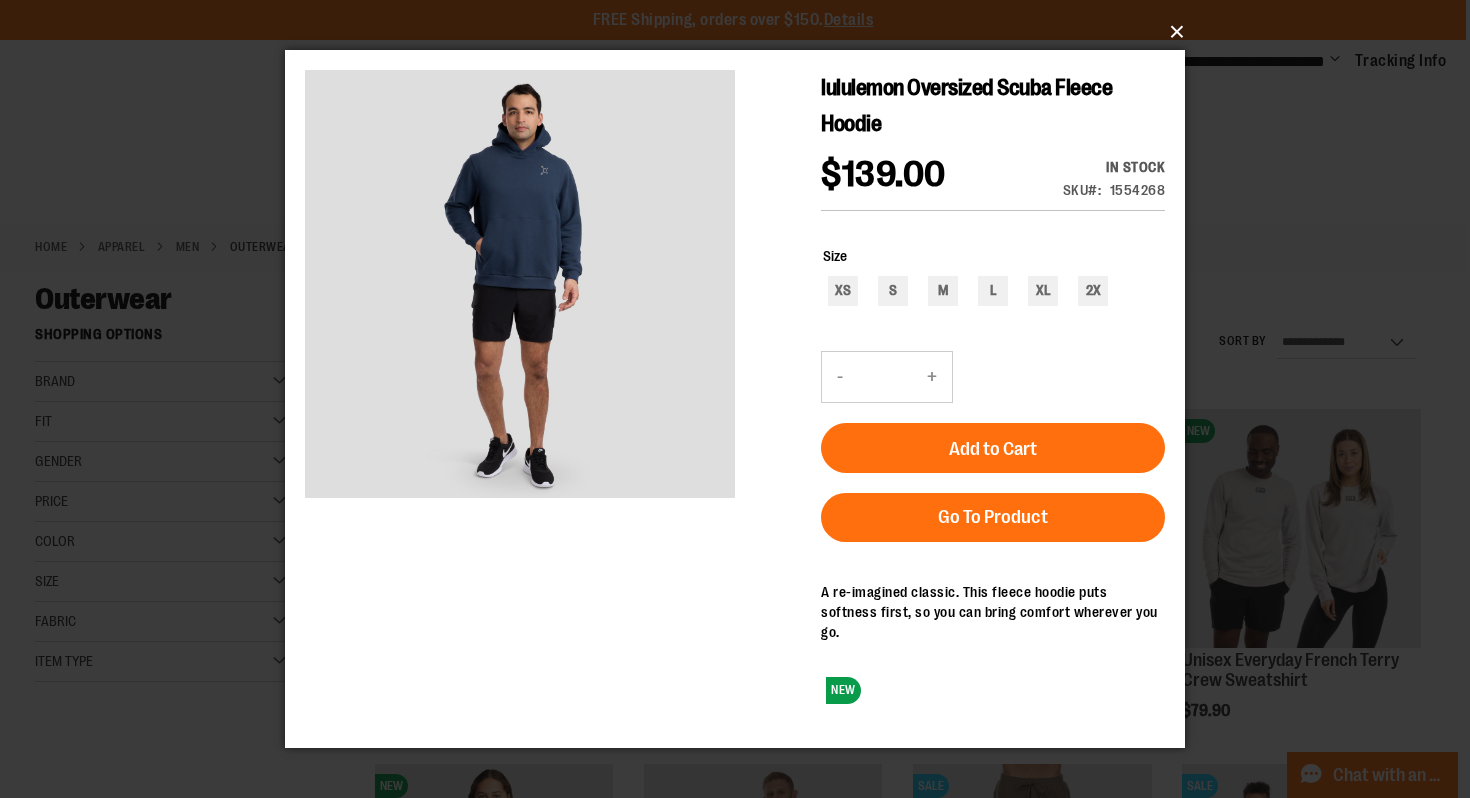 click on "×" at bounding box center (741, 32) 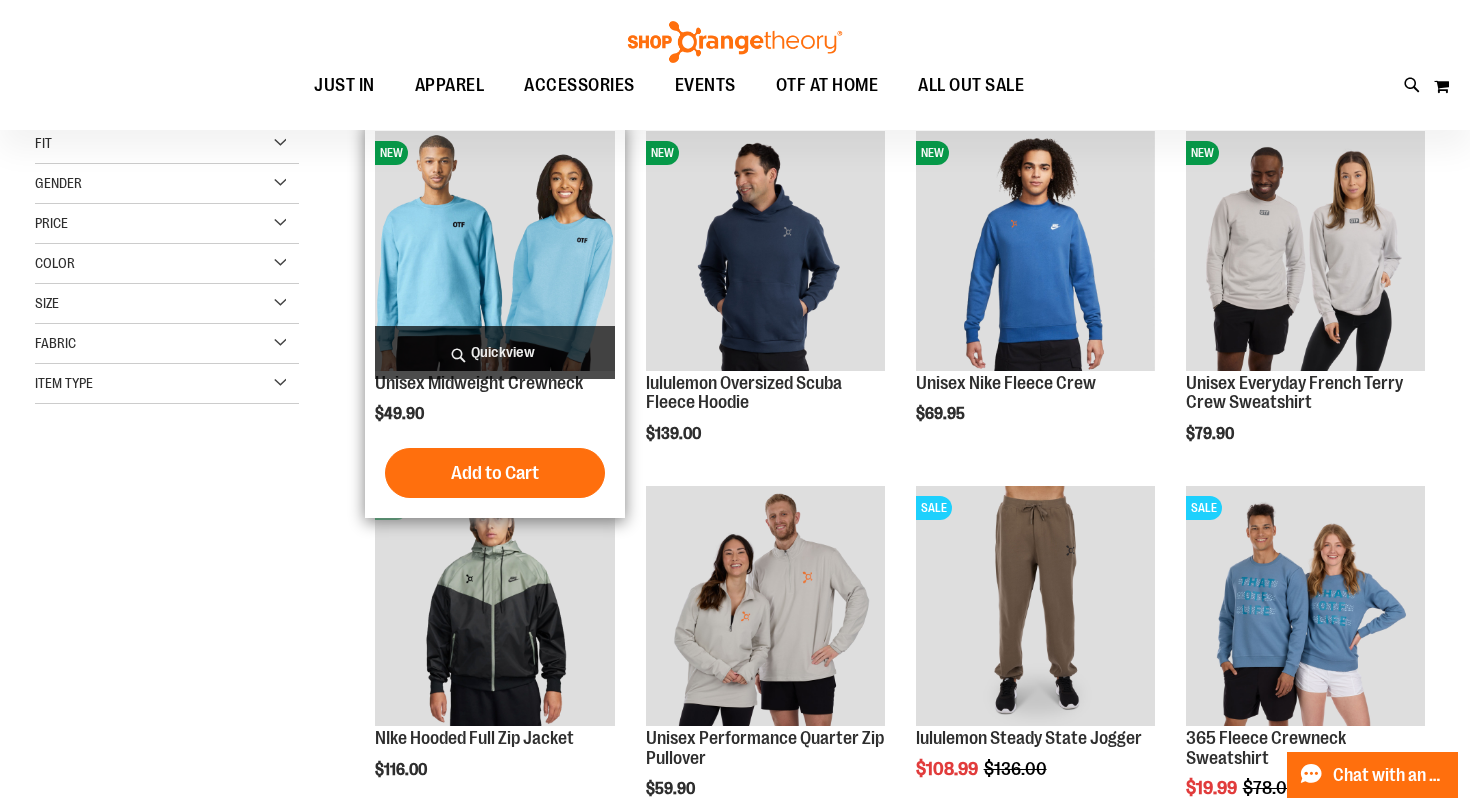 scroll, scrollTop: 286, scrollLeft: 0, axis: vertical 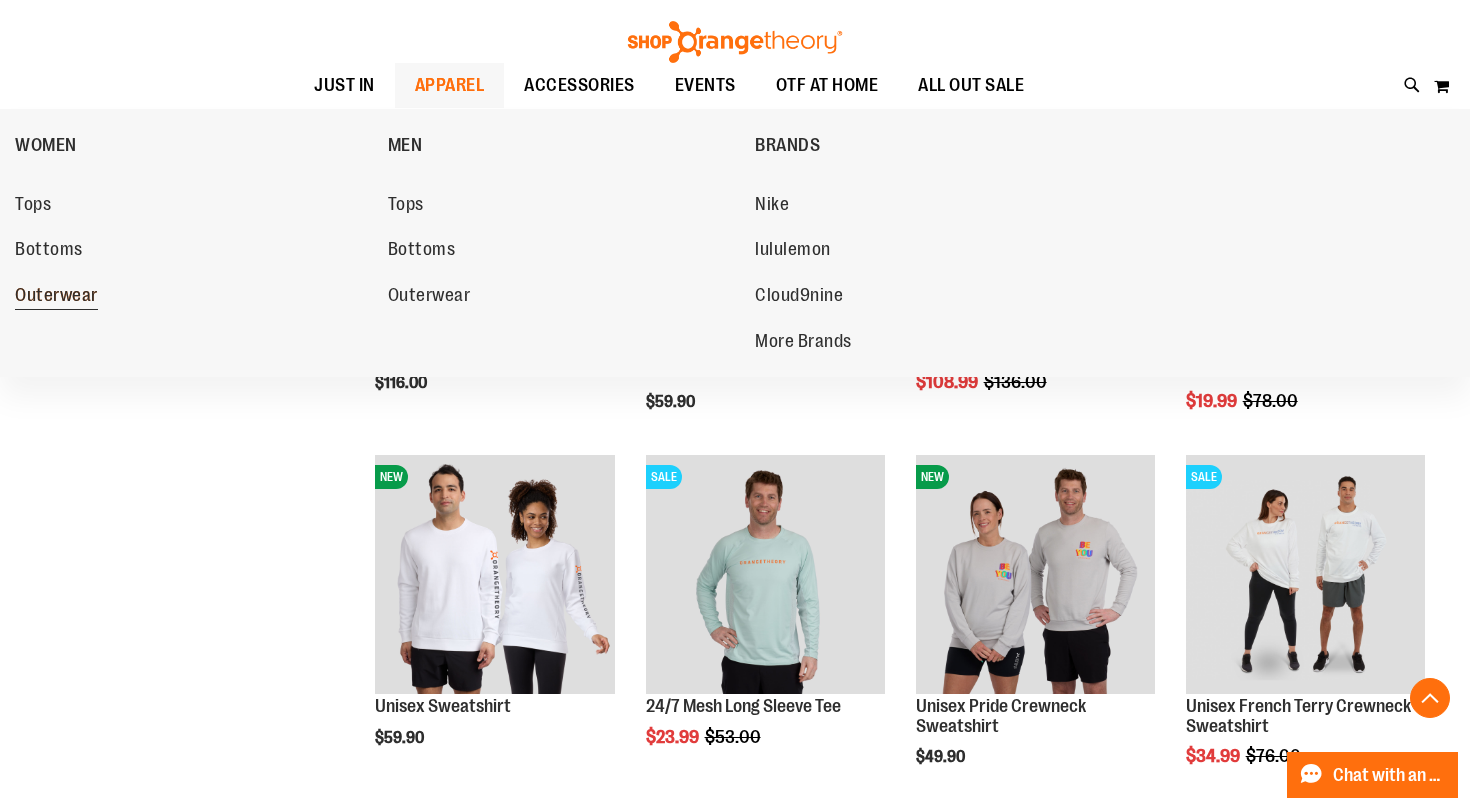 click on "Outerwear" at bounding box center [56, 297] 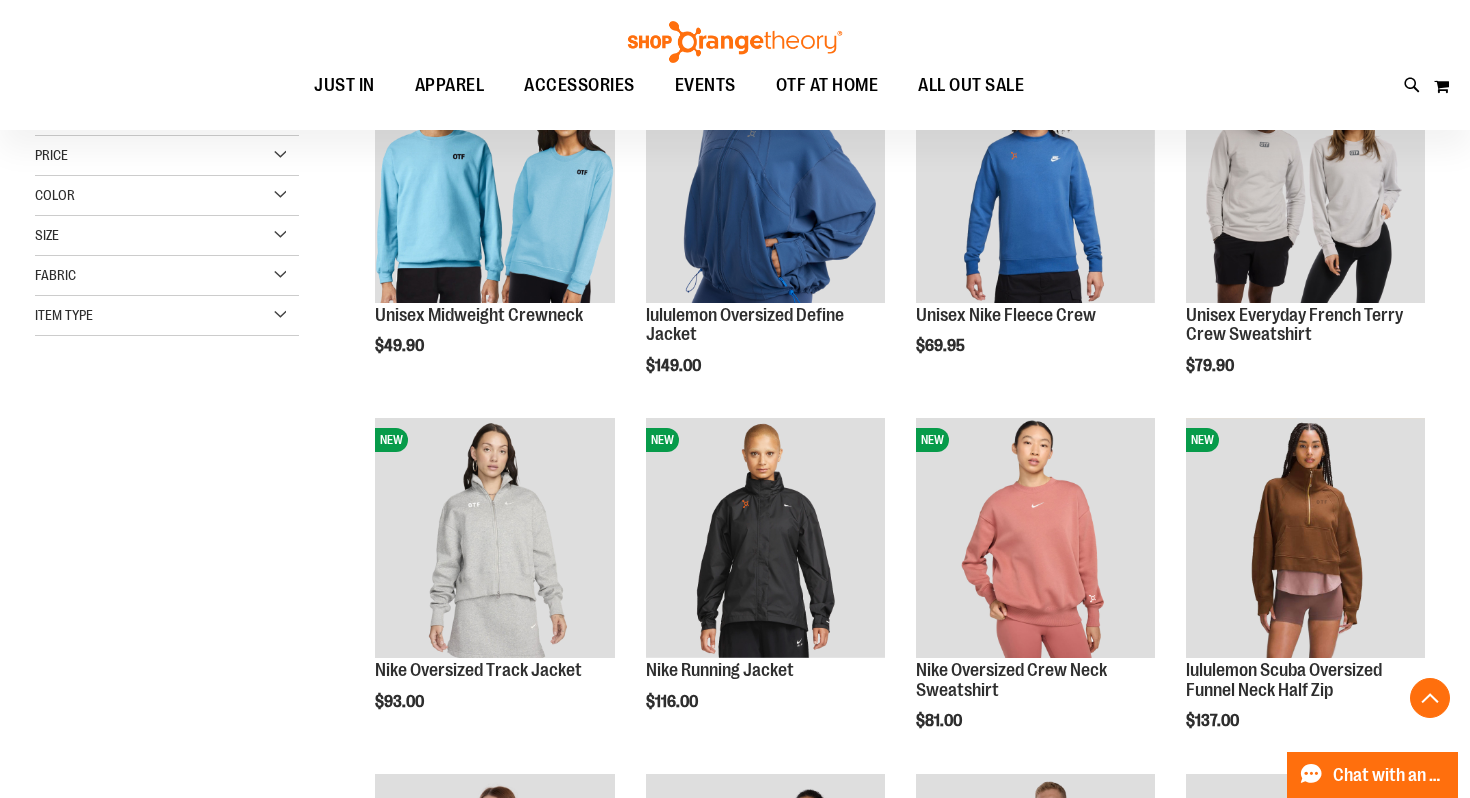 scroll, scrollTop: 353, scrollLeft: 0, axis: vertical 